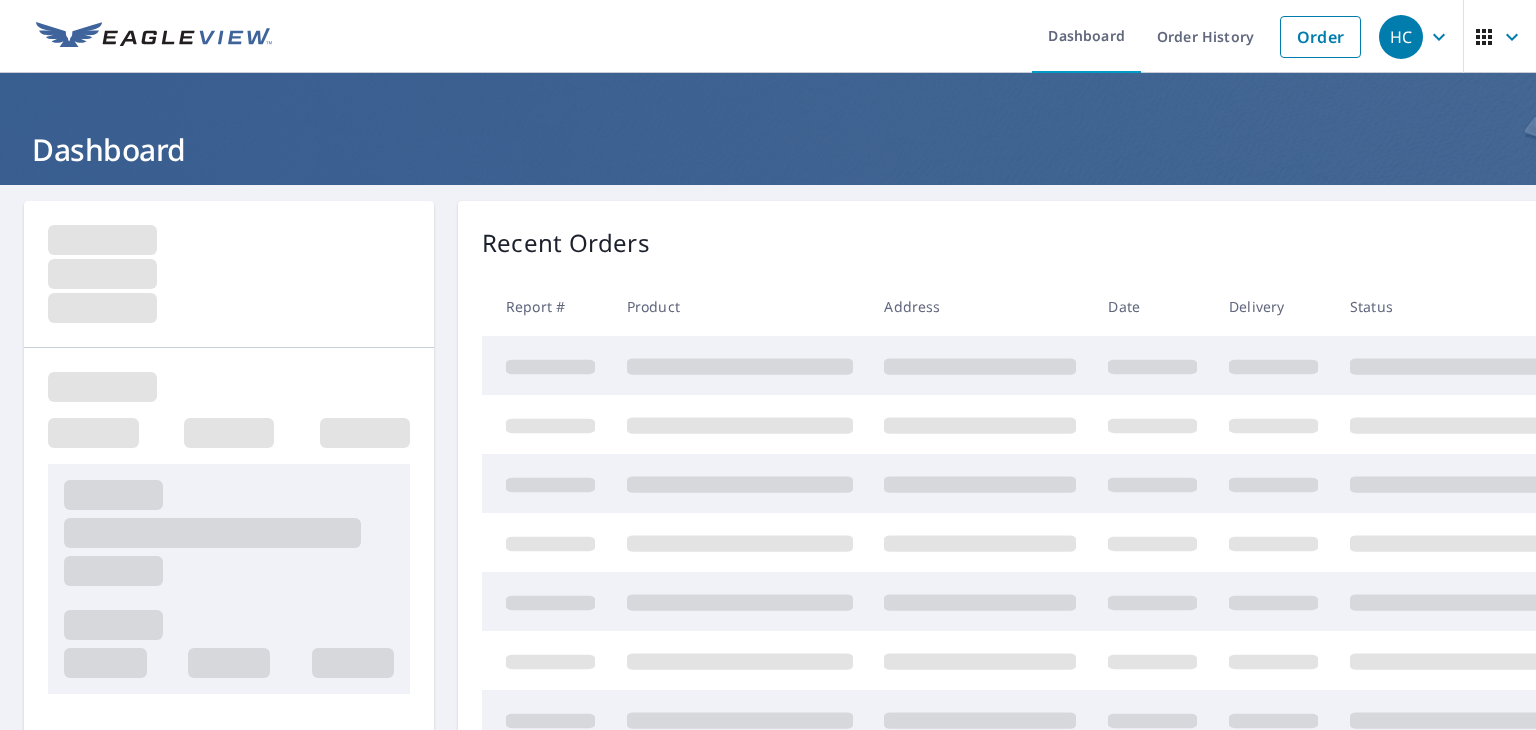 scroll, scrollTop: 0, scrollLeft: 0, axis: both 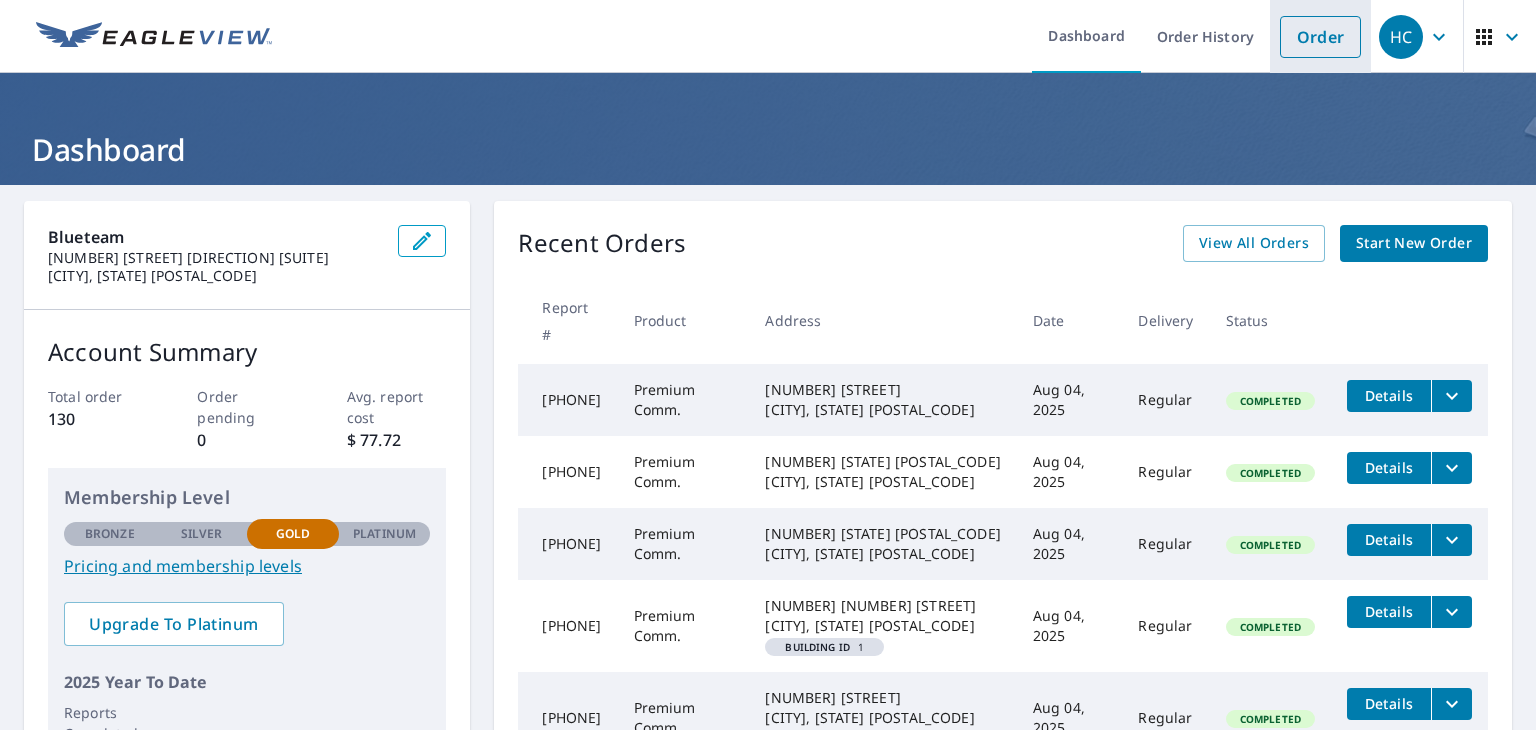 click on "Order" at bounding box center (1320, 37) 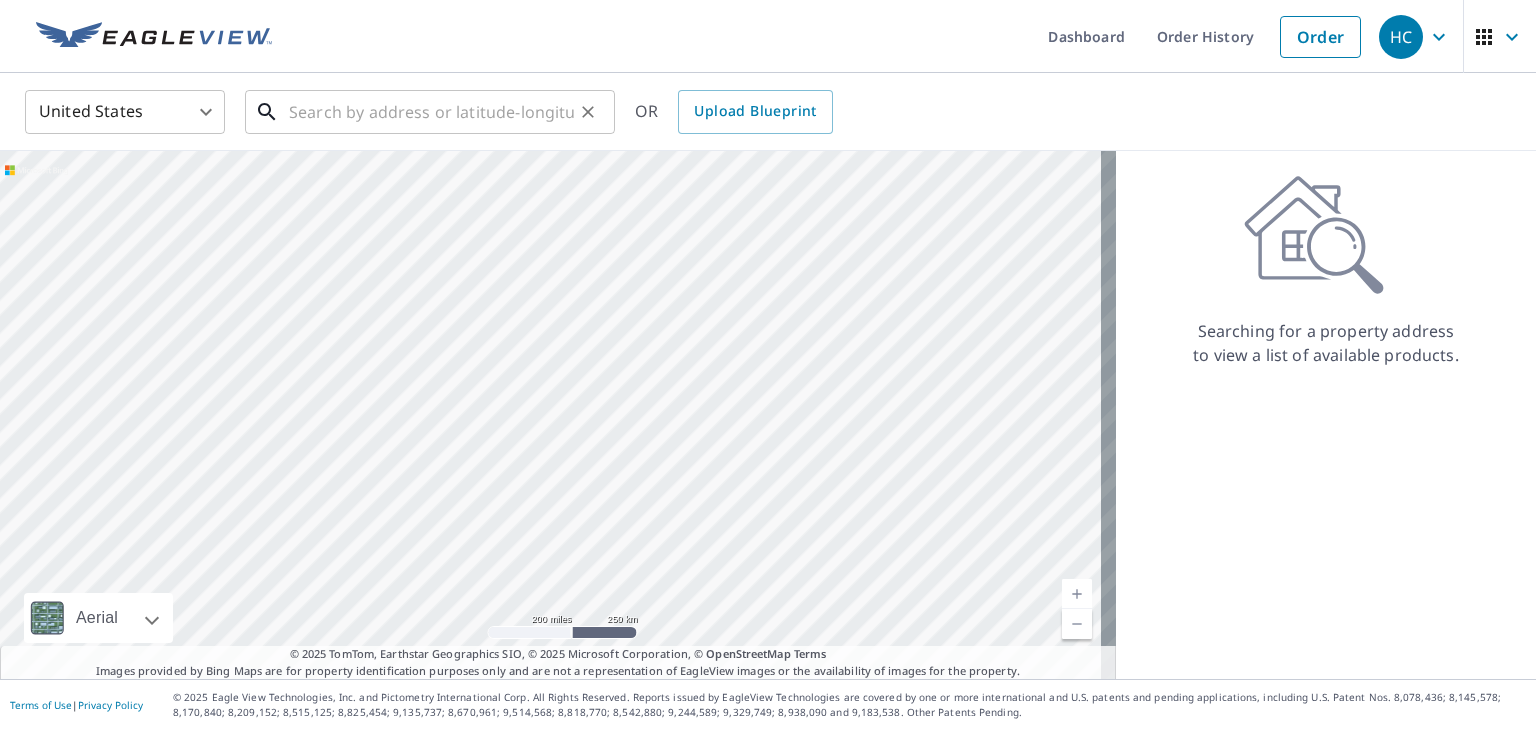 click at bounding box center (431, 112) 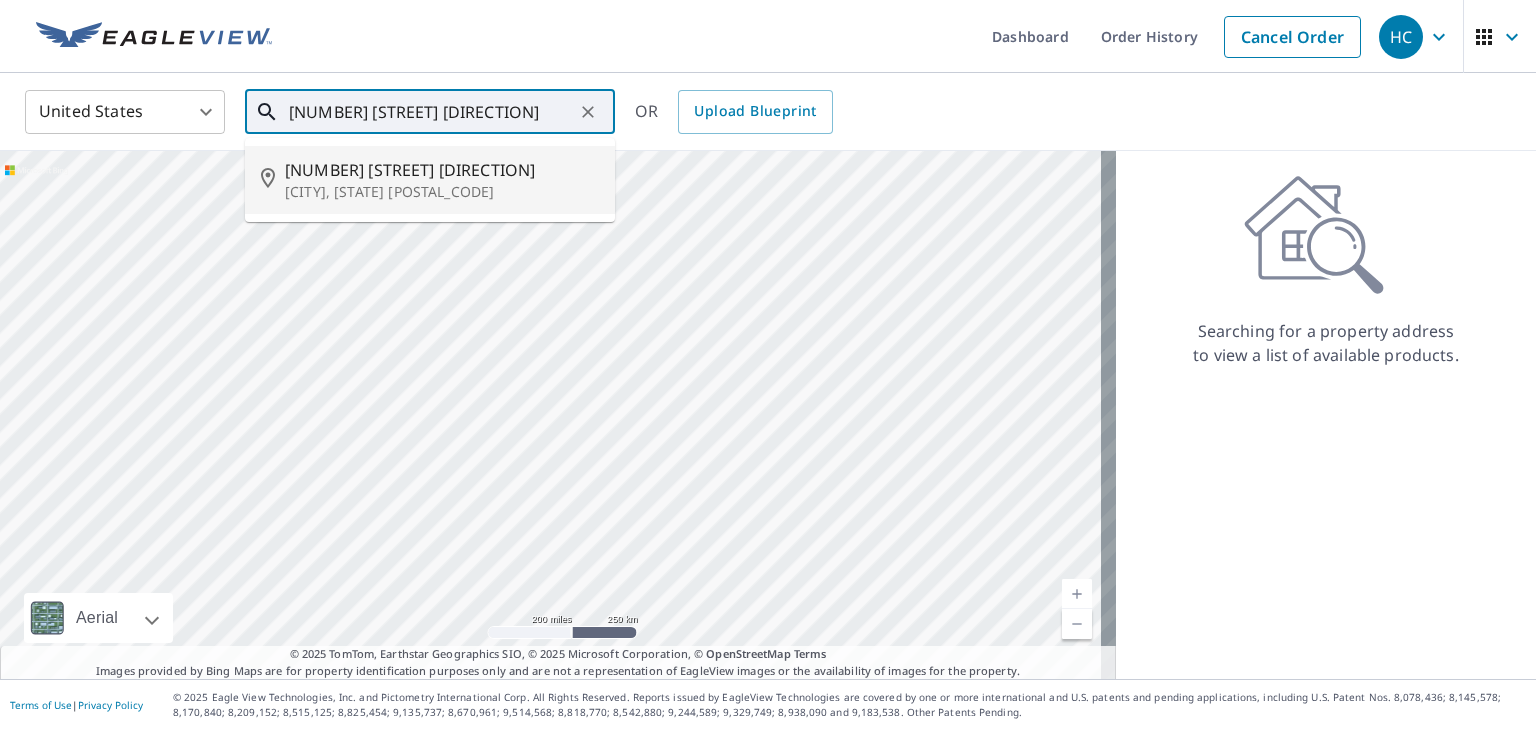 click on "[CITY], [STATE] [POSTAL_CODE]" at bounding box center (442, 192) 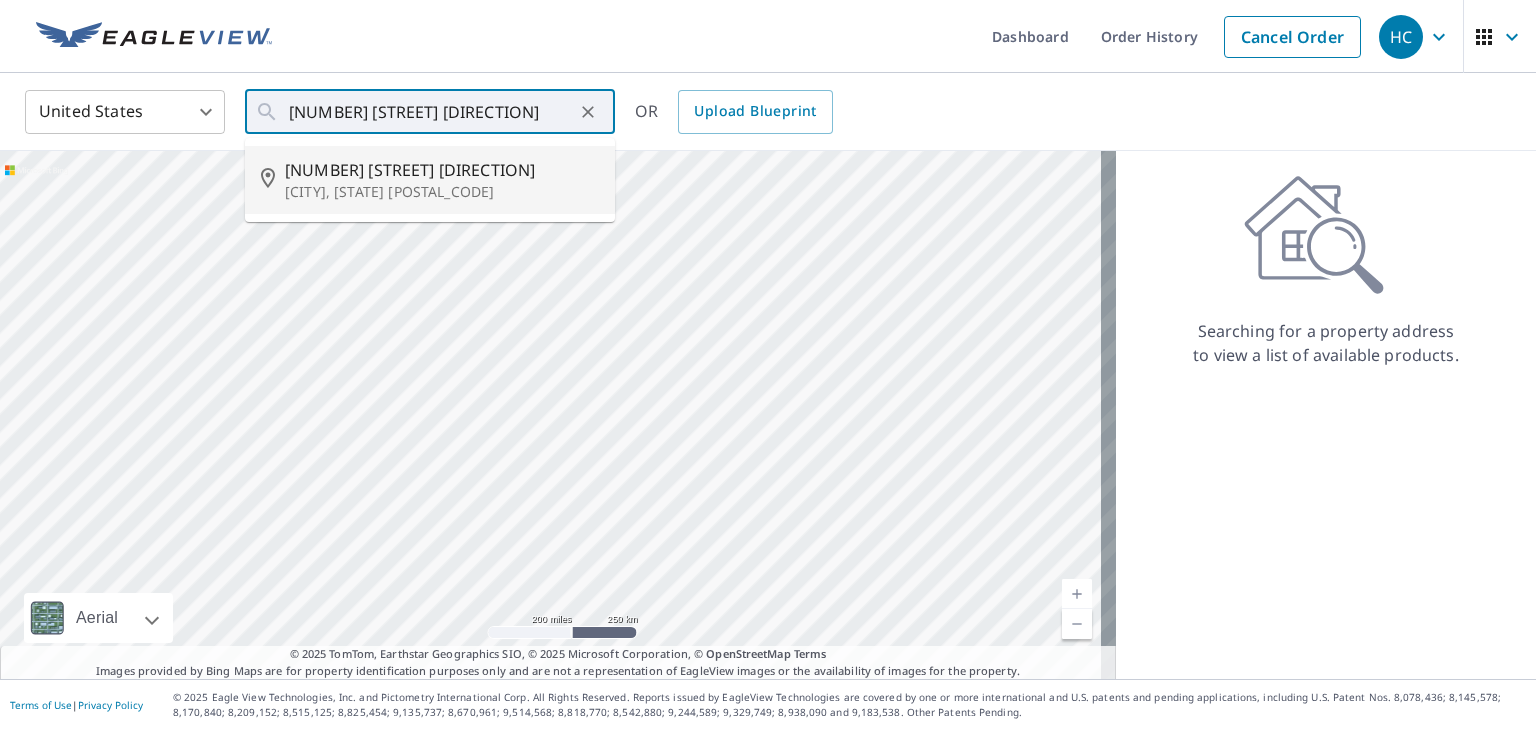 type on "[NUMBER] [STREET] [DIRECTION], [CITY], [STATE] [POSTAL_CODE]" 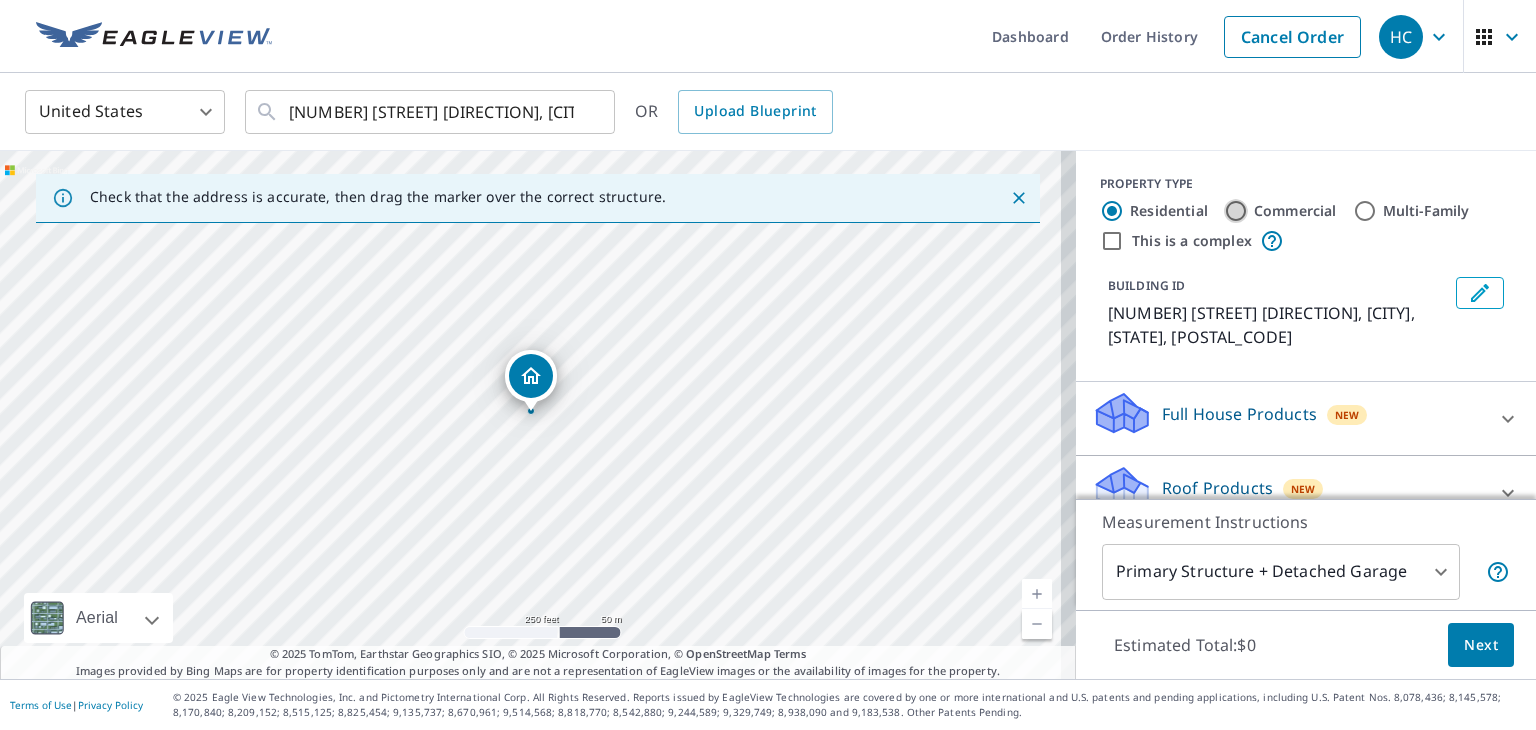 click on "Commercial" at bounding box center (1236, 211) 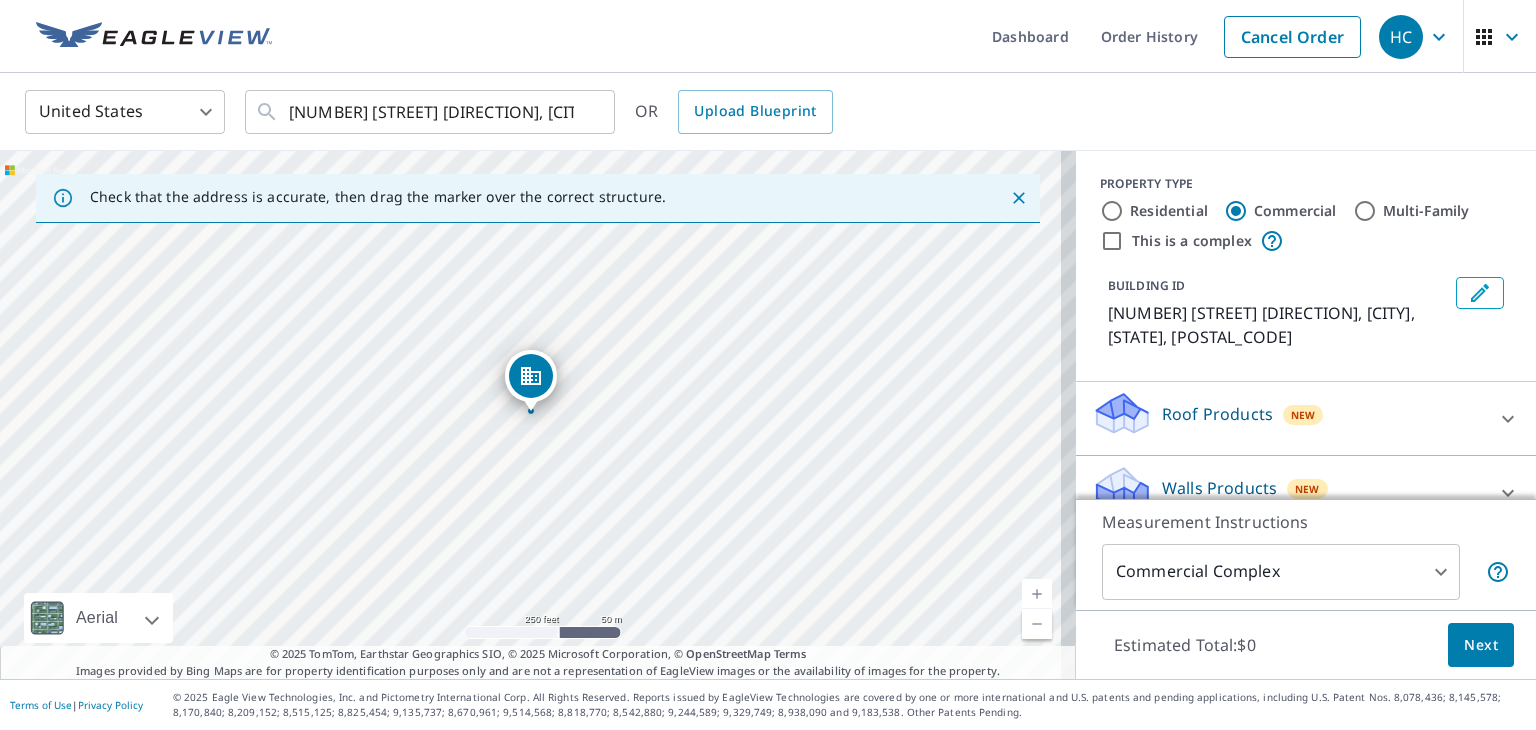 click on "This is a complex" at bounding box center (1112, 241) 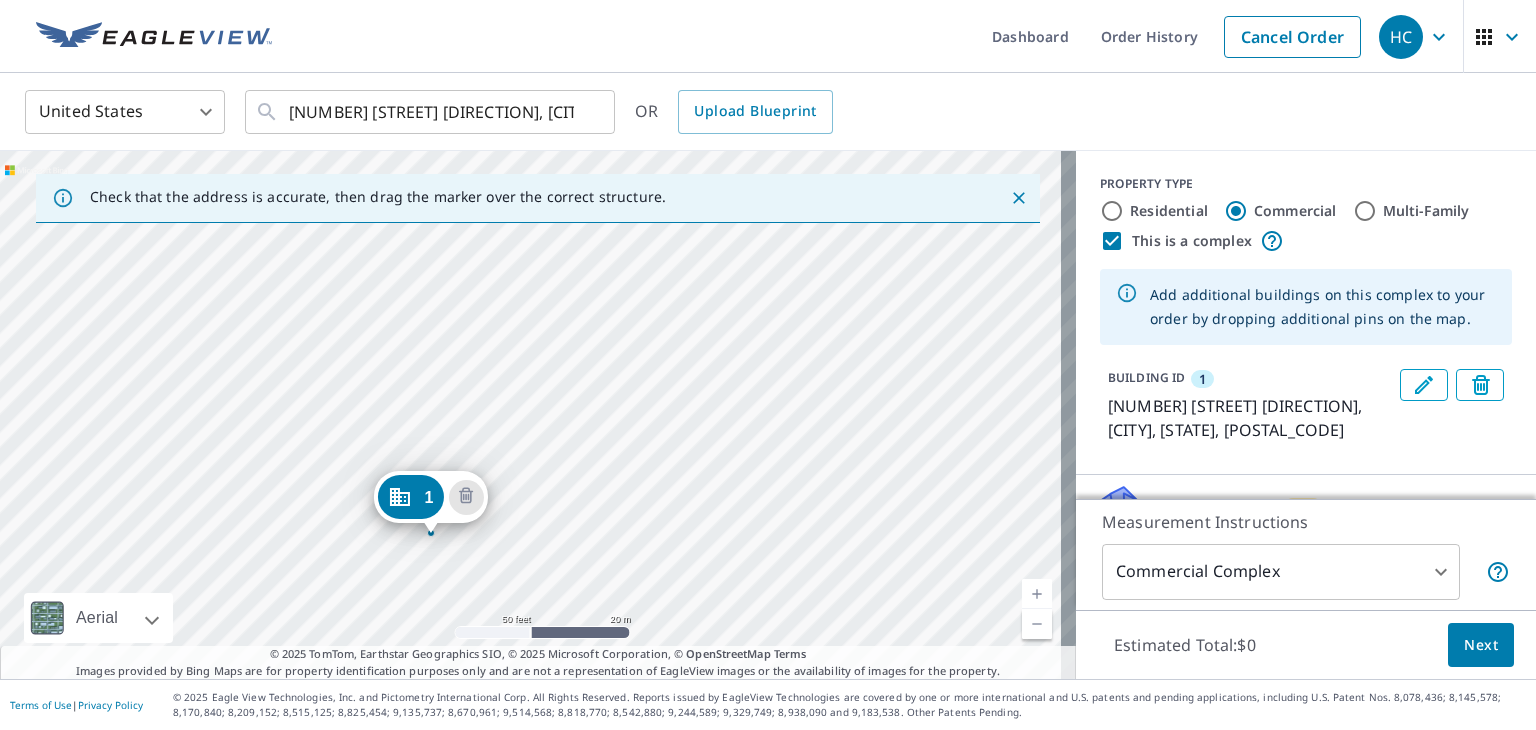 drag, startPoint x: 297, startPoint y: 411, endPoint x: 544, endPoint y: 554, distance: 285.40848 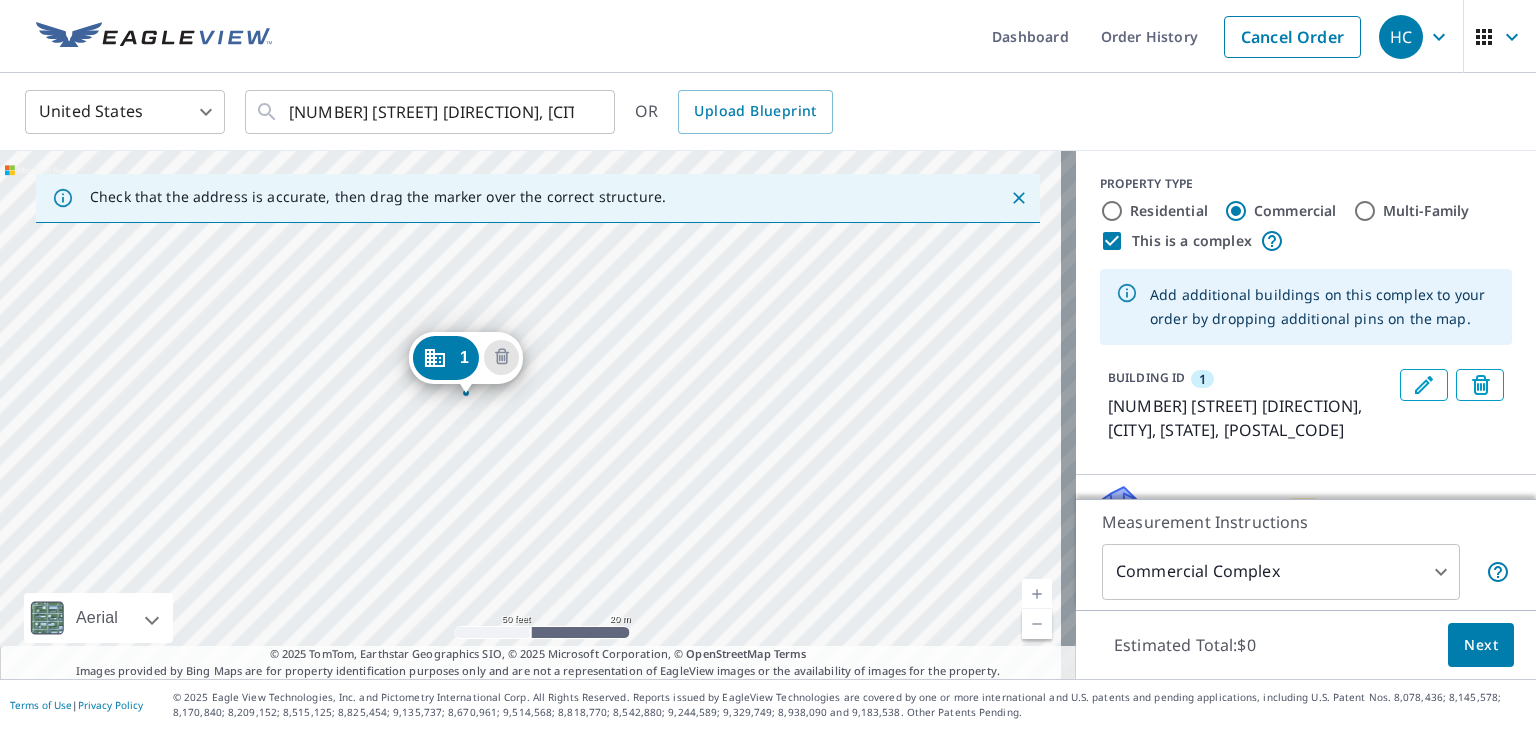 drag, startPoint x: 397, startPoint y: 485, endPoint x: 432, endPoint y: 345, distance: 144.3087 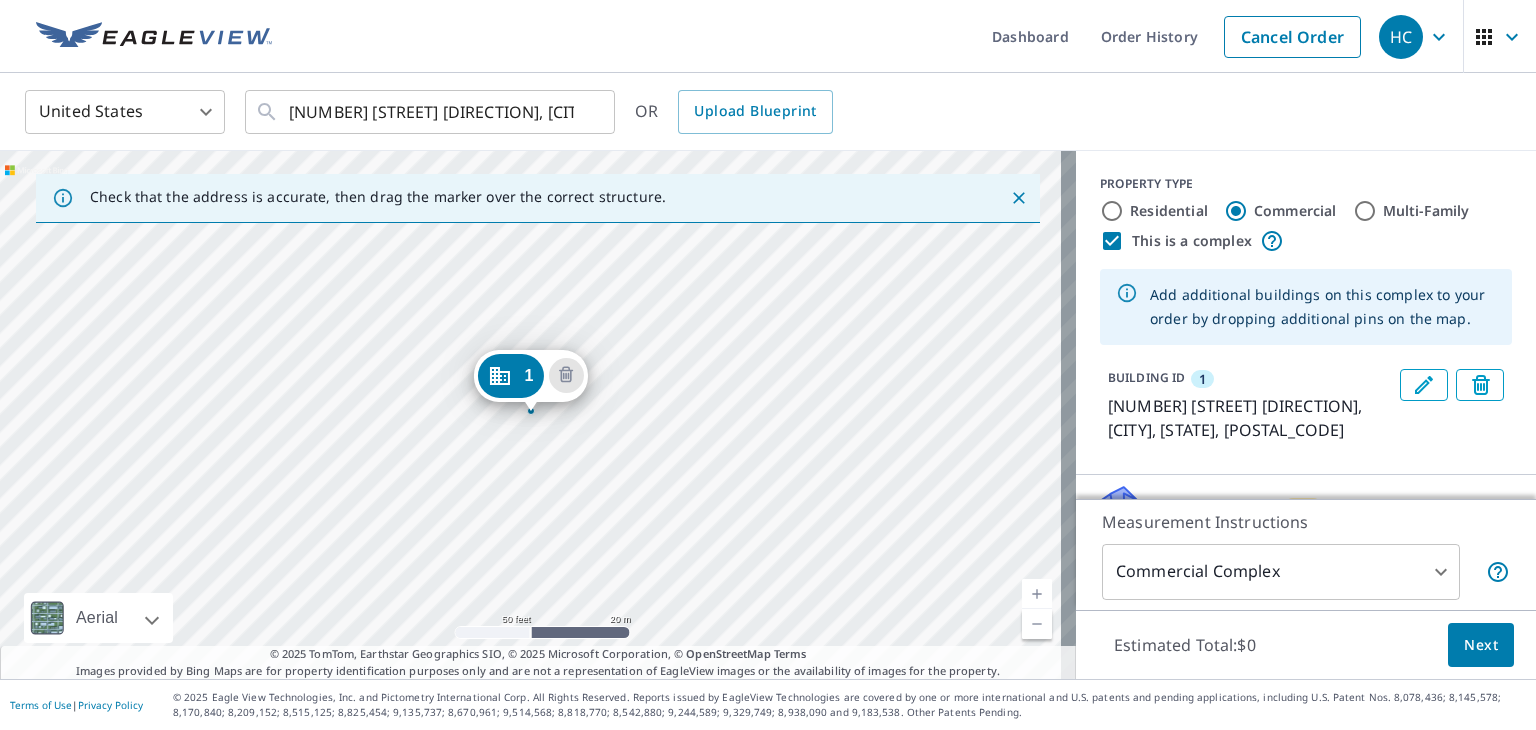 click on "1 [NUMBER] [STREET] [DIRECTION] [CITY], [STATE] [POSTAL_CODE]" at bounding box center [538, 415] 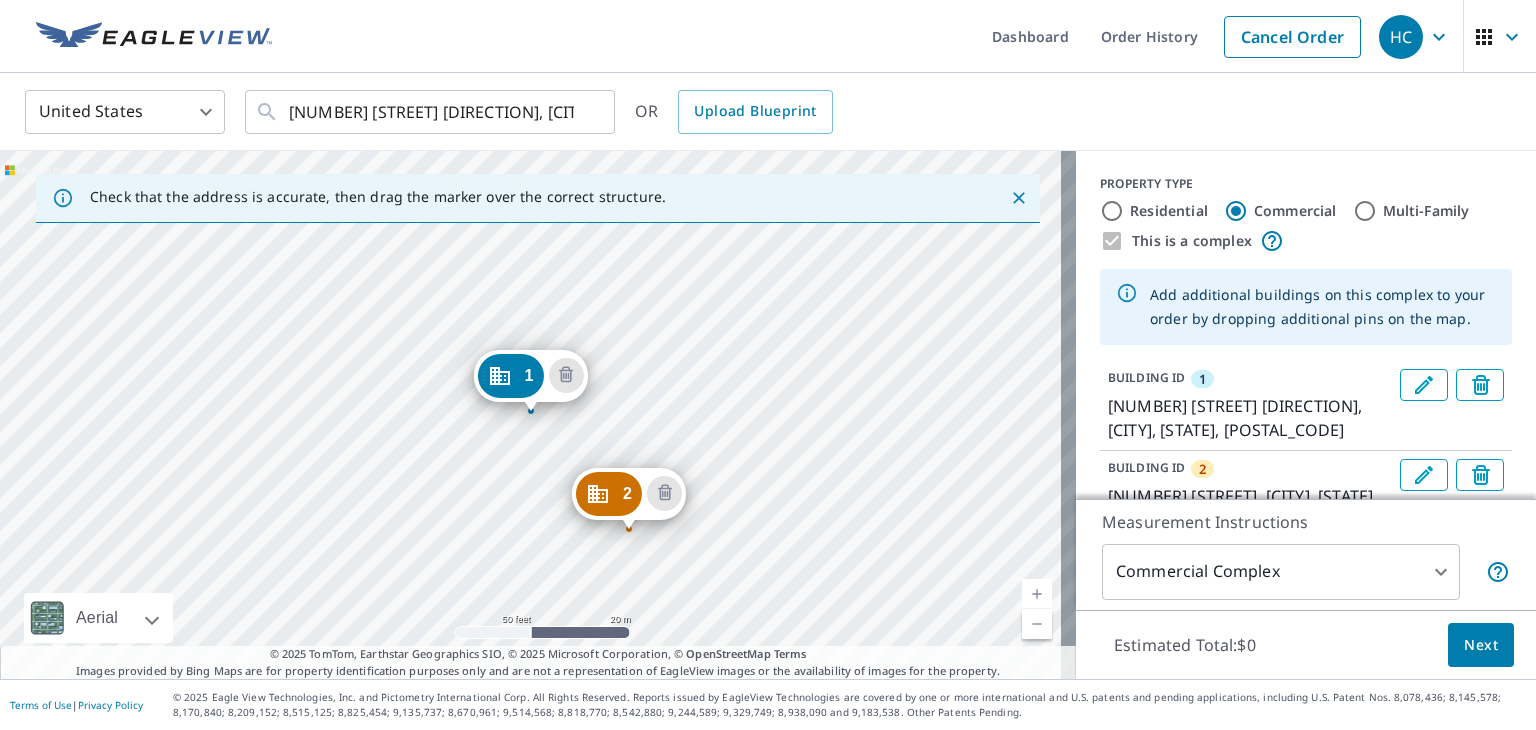 click on "[NUMBER] [STREET] [CITY], [STATE] [POSTAL_CODE] 1 [NUMBER] [STREET] [CITY], [STATE] [POSTAL_CODE]" at bounding box center [538, 415] 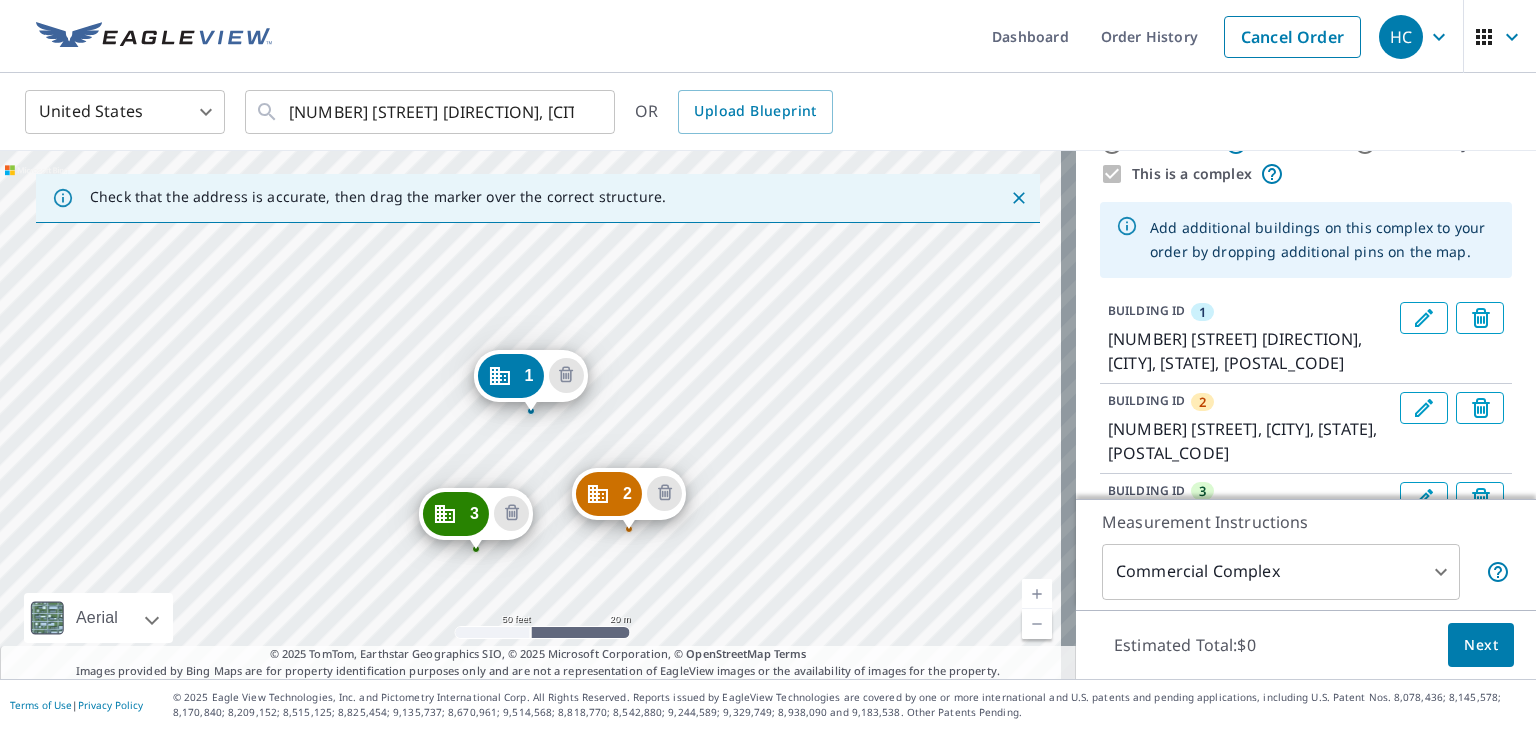scroll, scrollTop: 100, scrollLeft: 0, axis: vertical 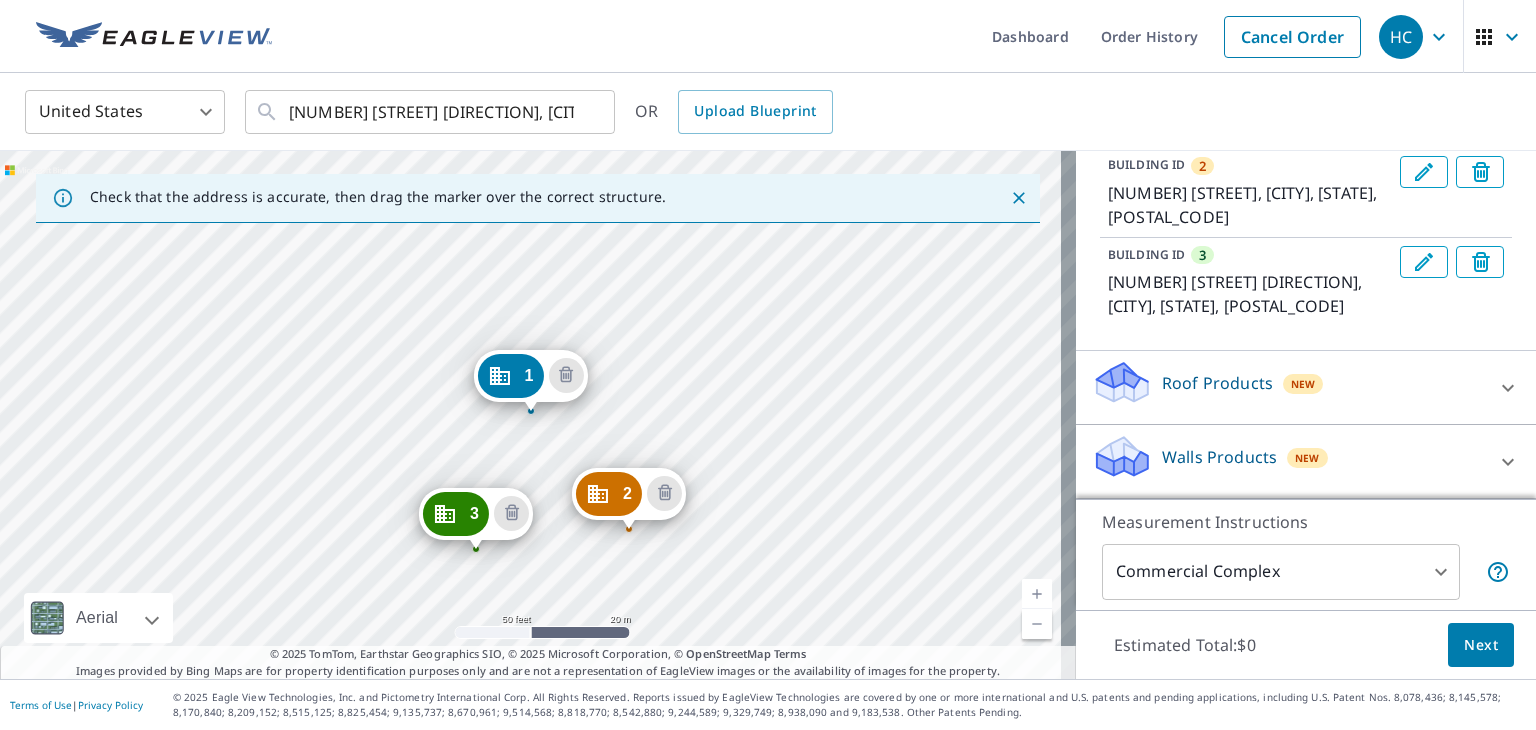 click 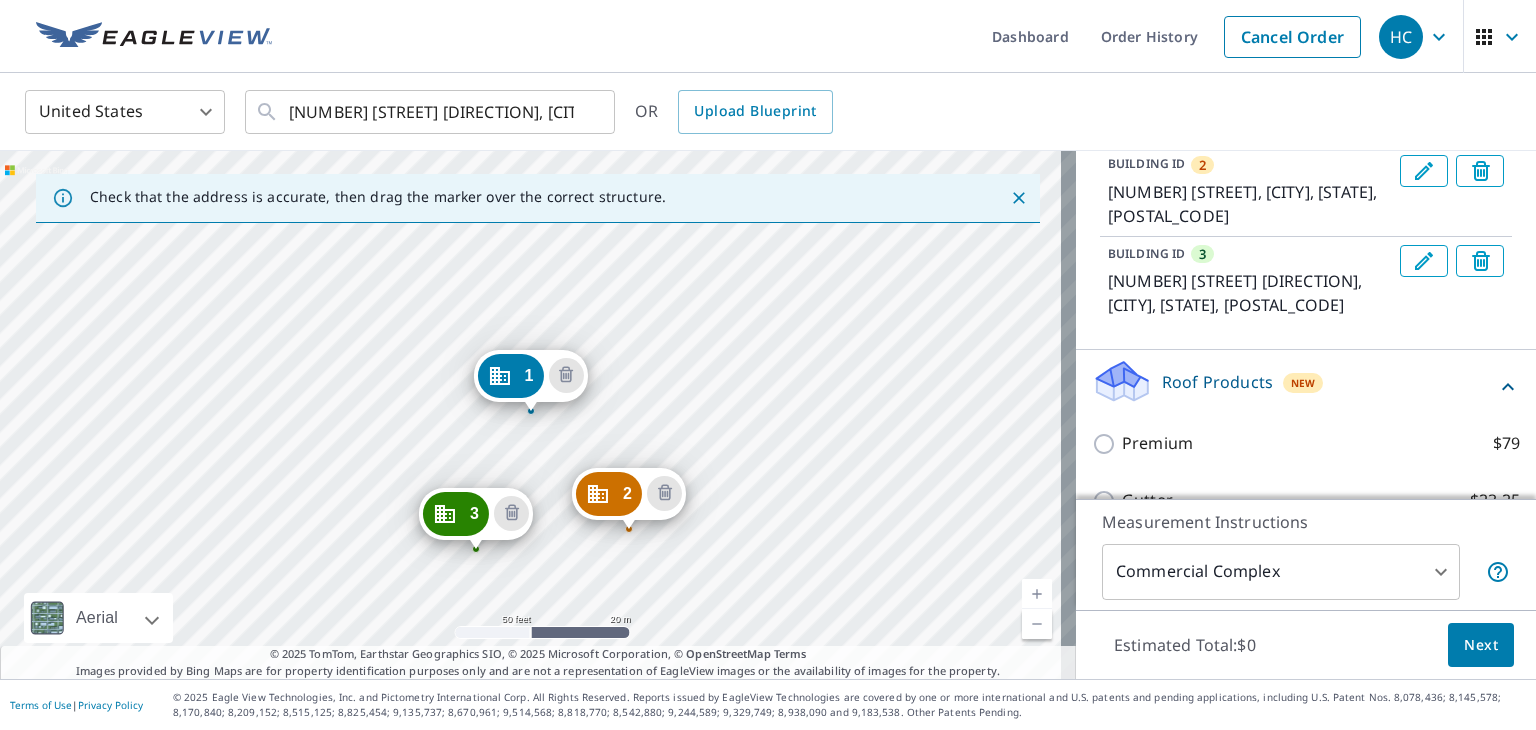 scroll, scrollTop: 473, scrollLeft: 0, axis: vertical 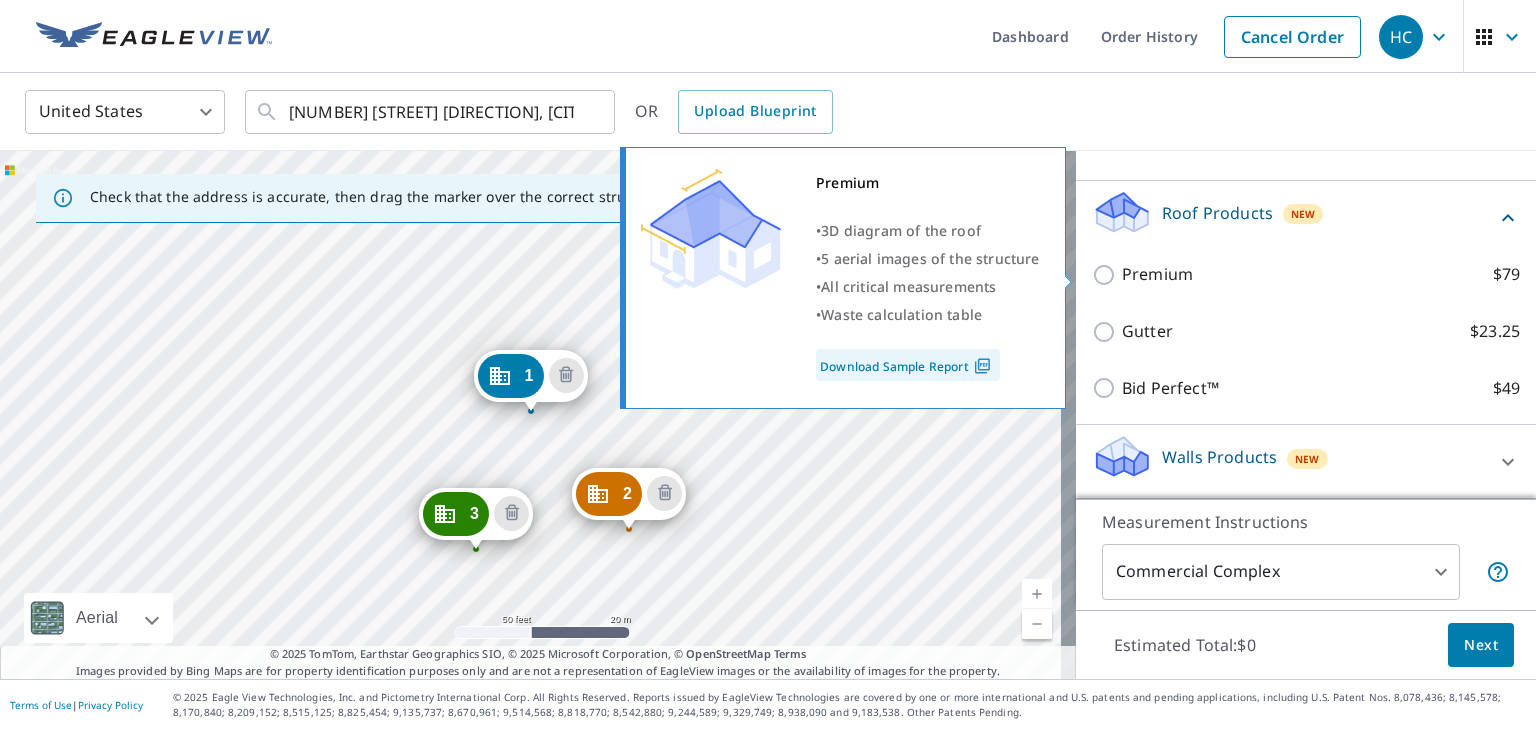 click on "Premium $79" at bounding box center (1107, 275) 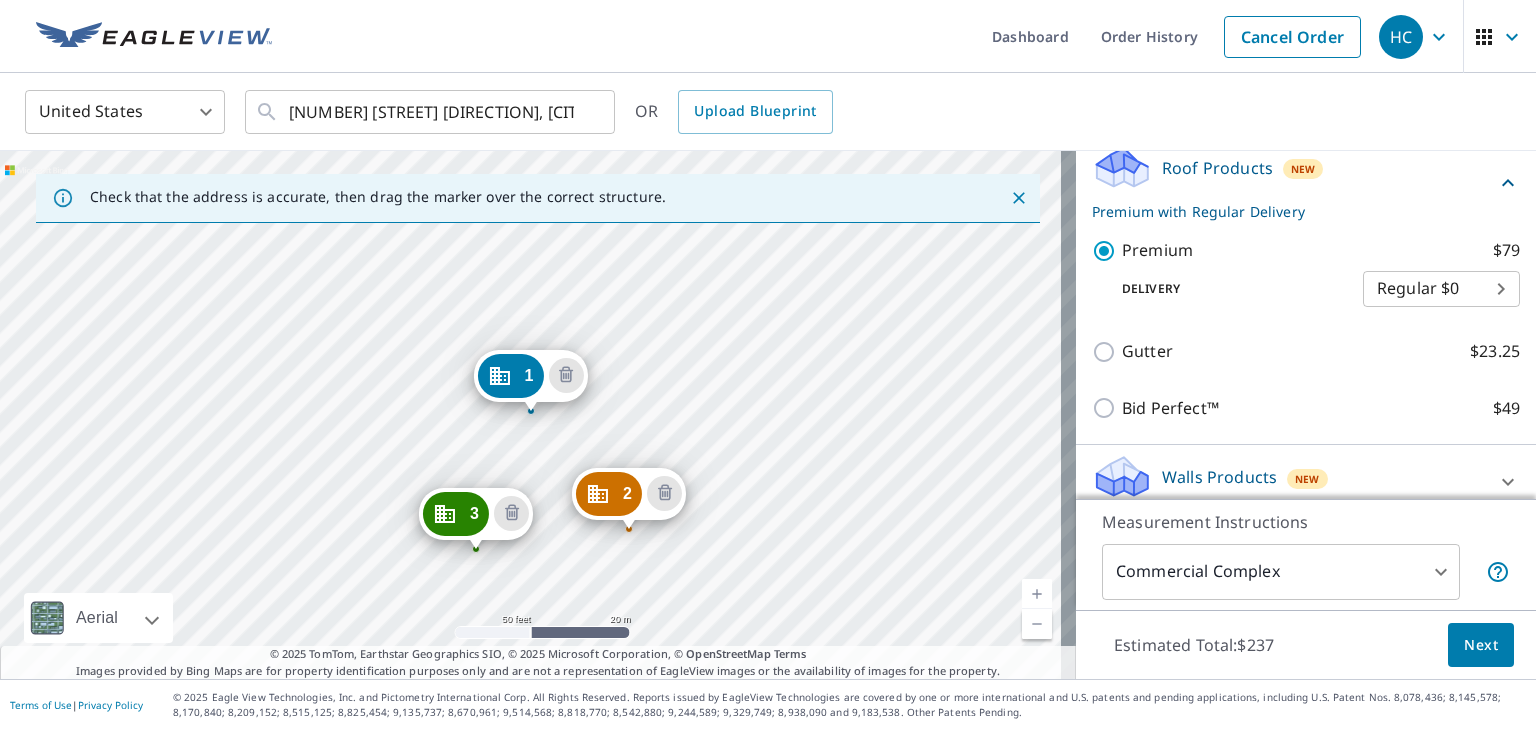 scroll, scrollTop: 538, scrollLeft: 0, axis: vertical 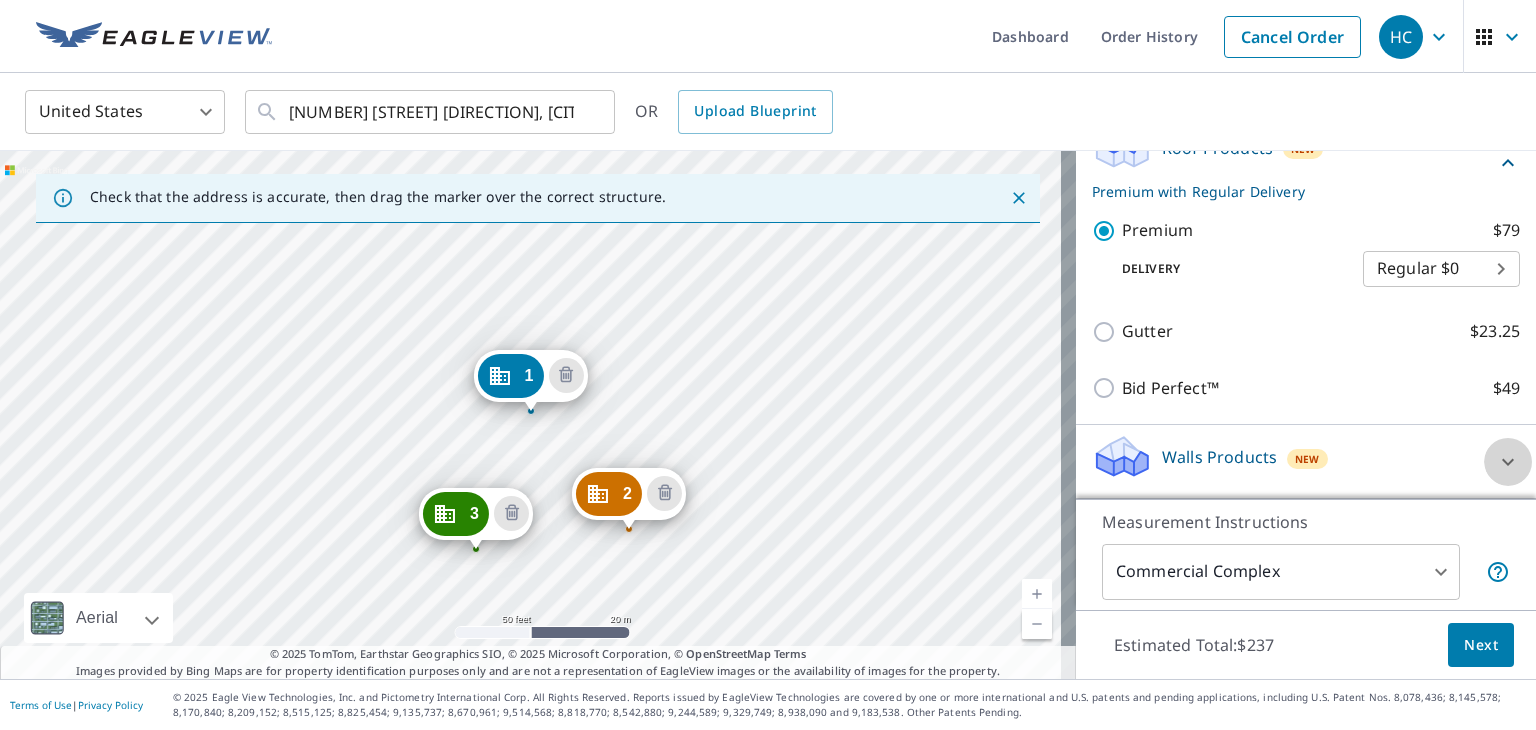 click 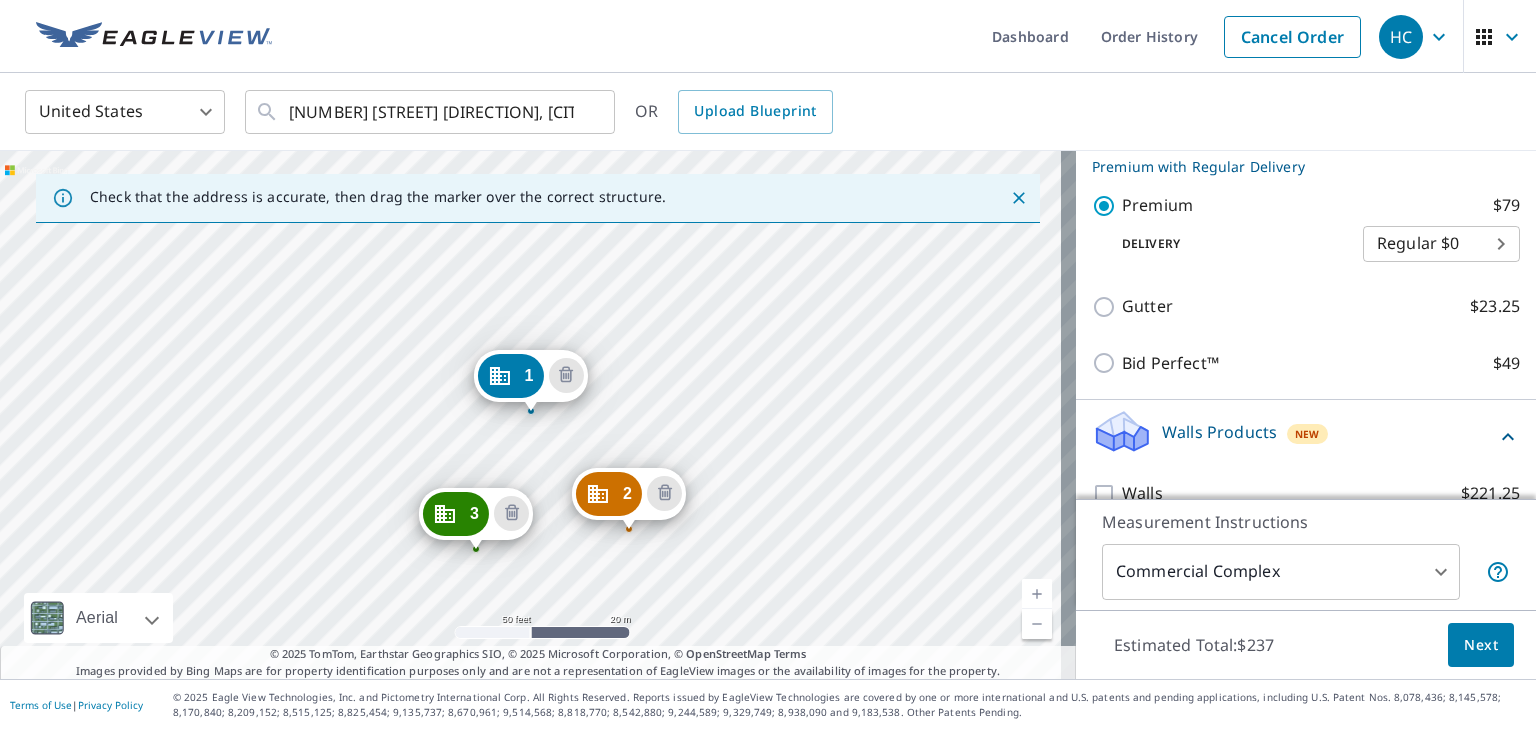 scroll, scrollTop: 595, scrollLeft: 0, axis: vertical 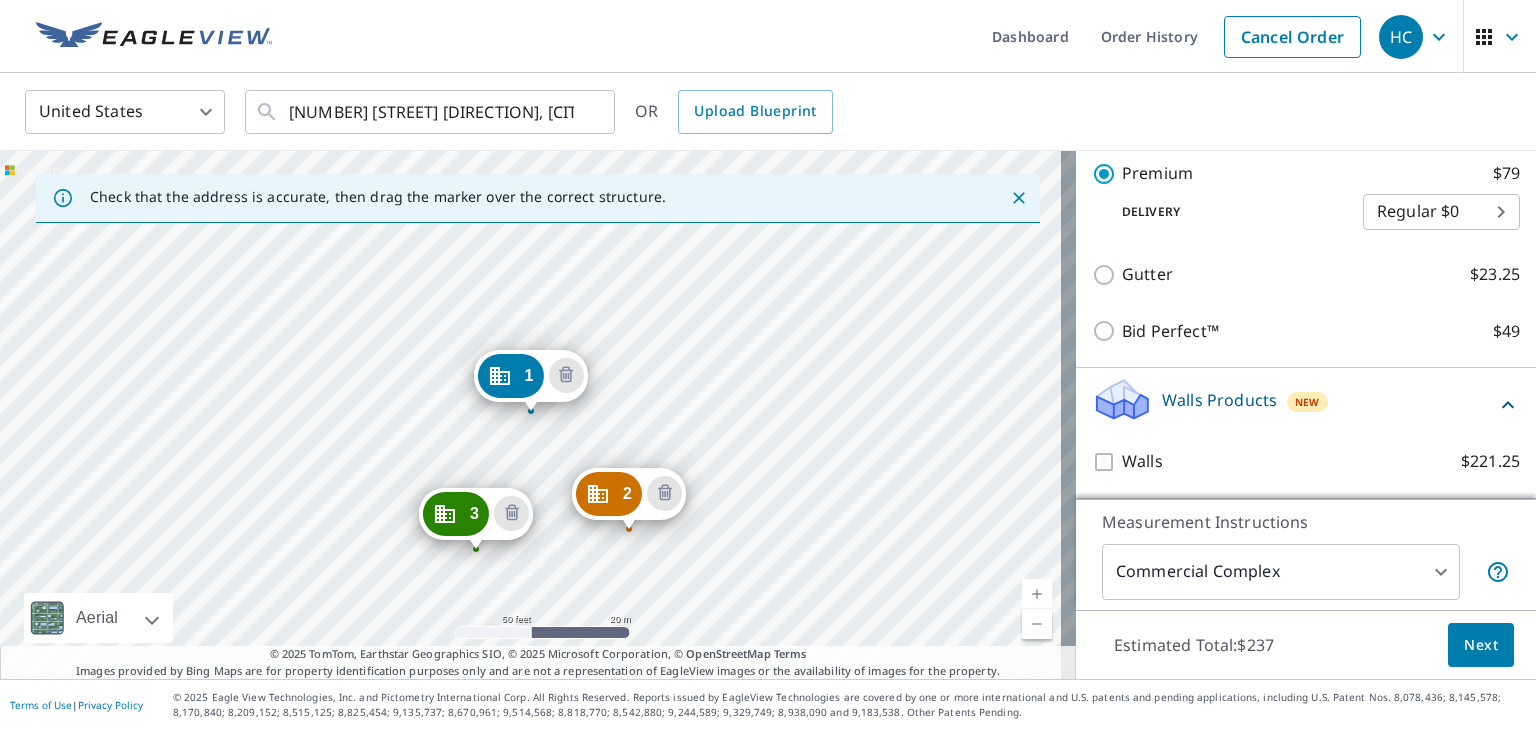 click 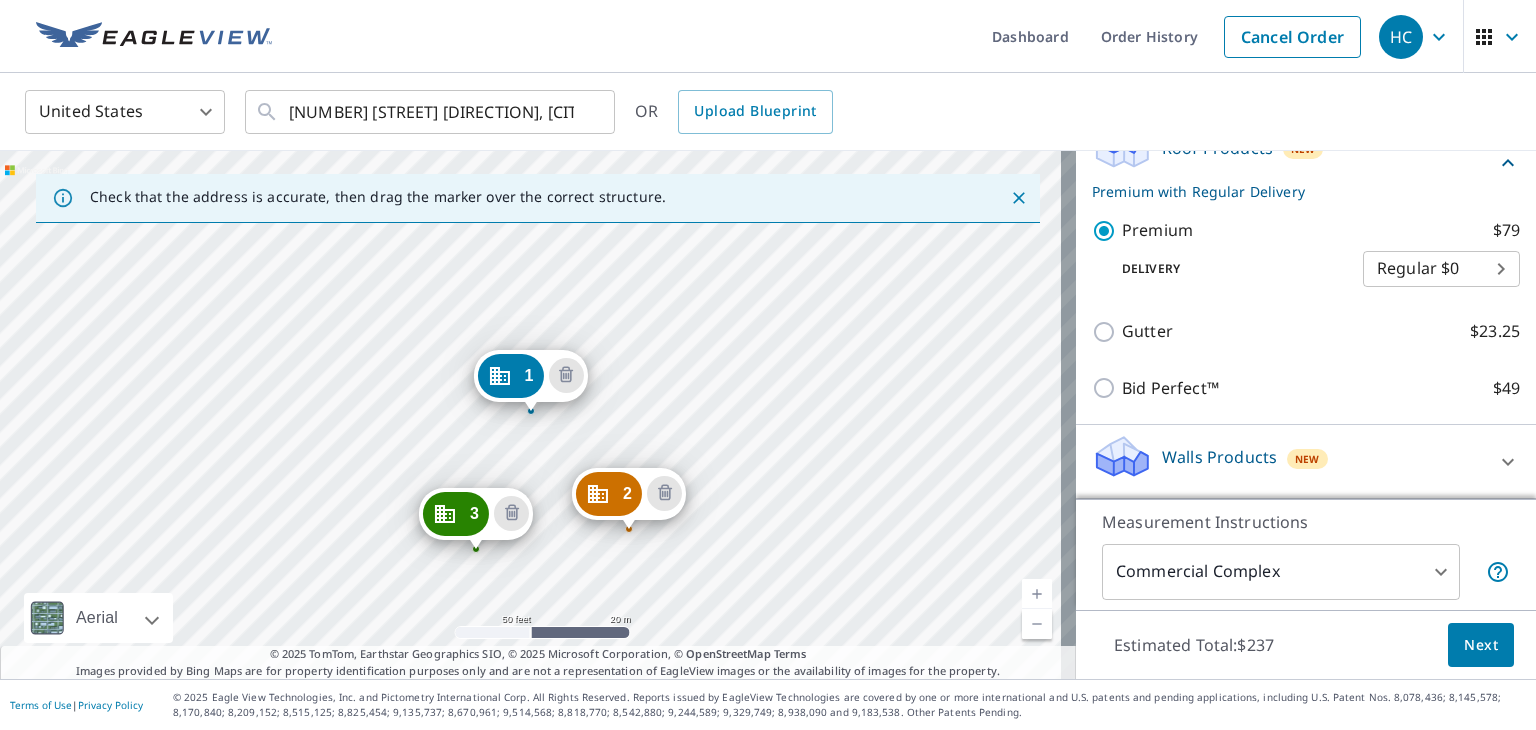 scroll, scrollTop: 538, scrollLeft: 0, axis: vertical 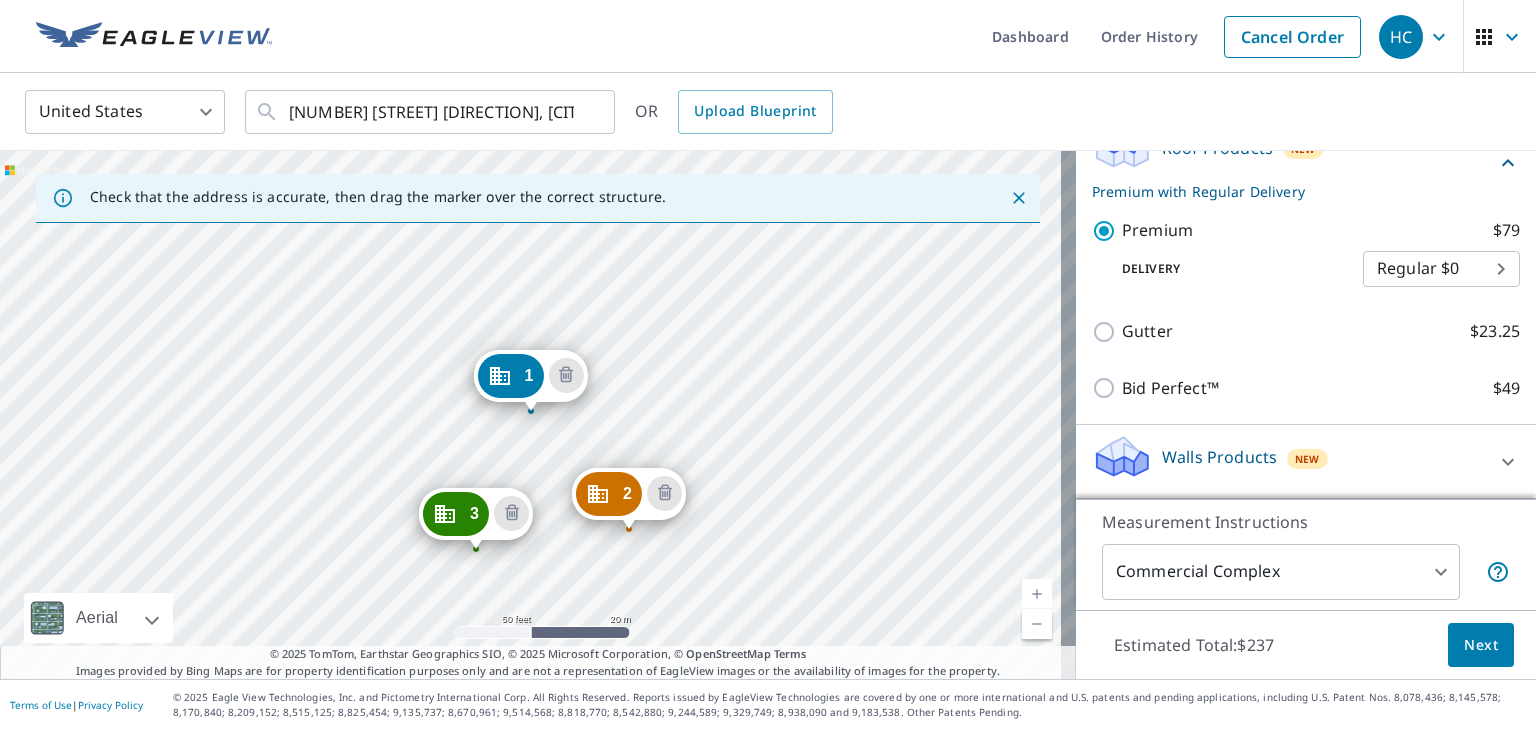 click on "Next" at bounding box center [1481, 645] 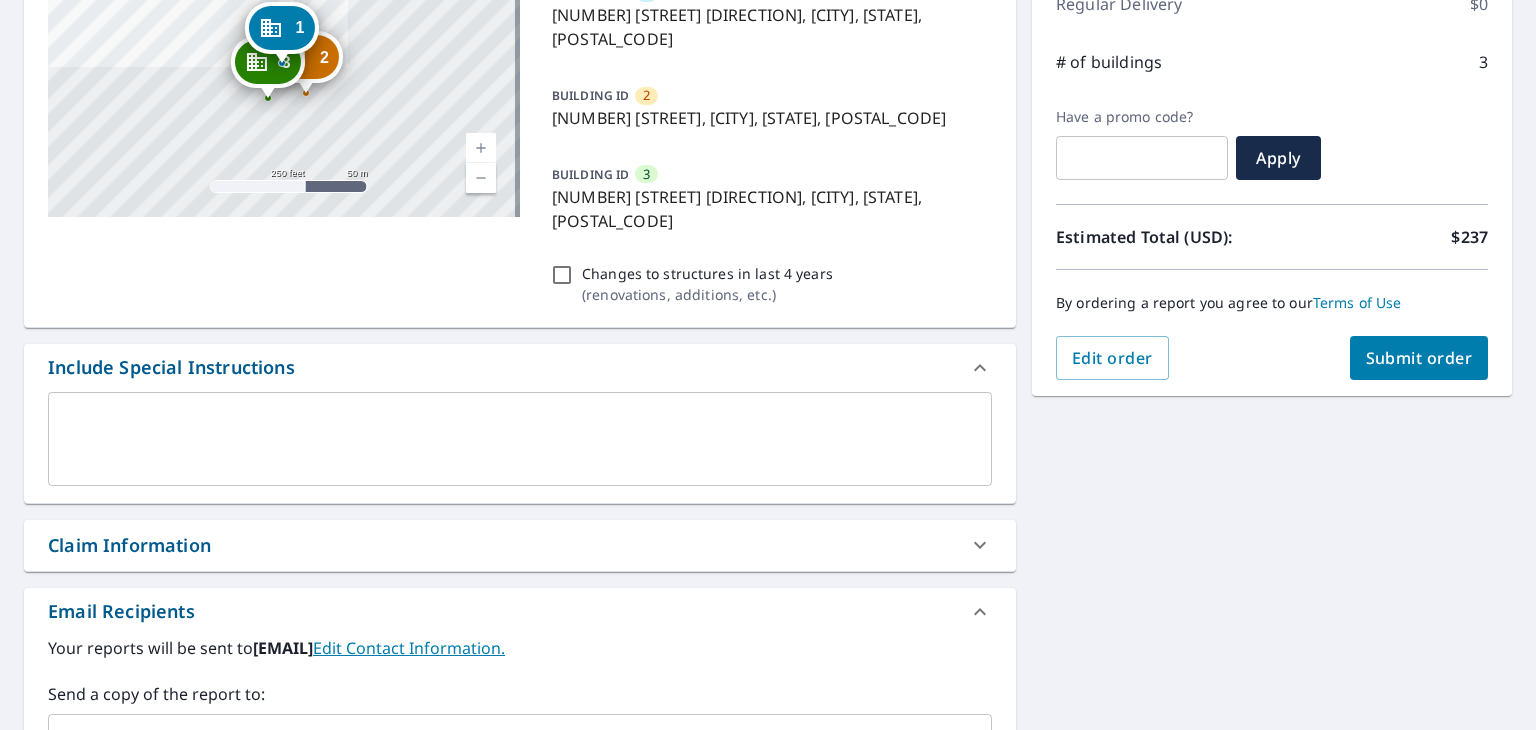 scroll, scrollTop: 200, scrollLeft: 0, axis: vertical 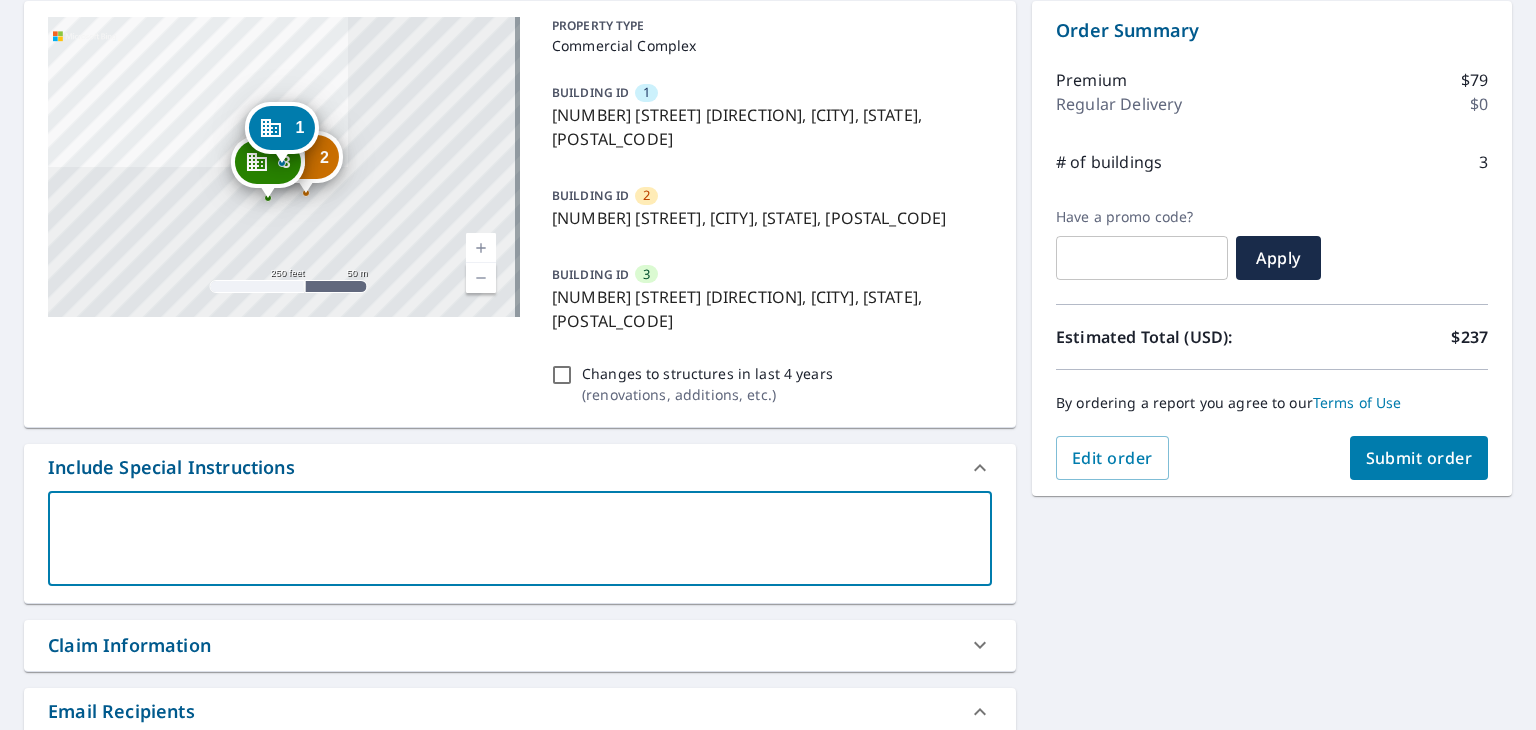 click at bounding box center (520, 538) 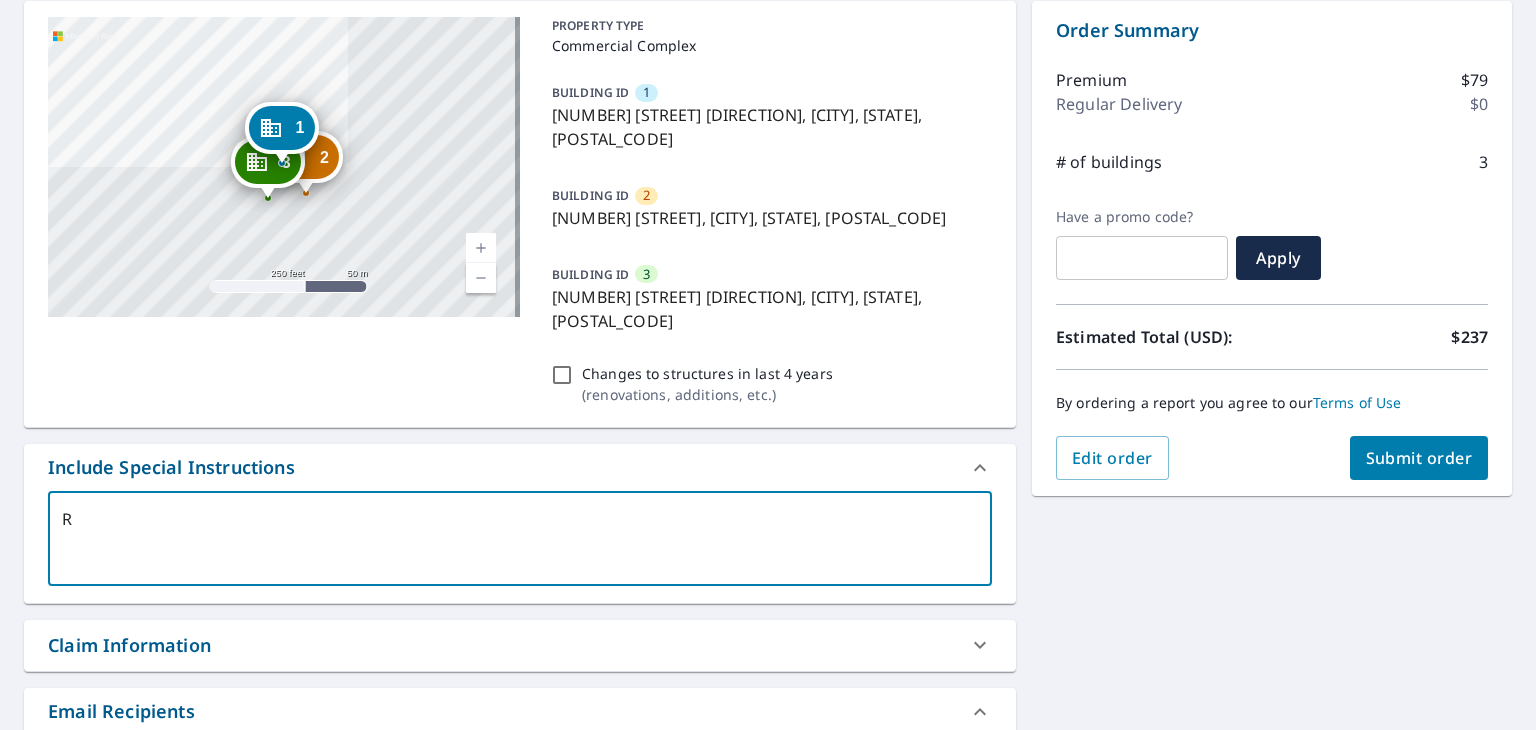 type on "Ro" 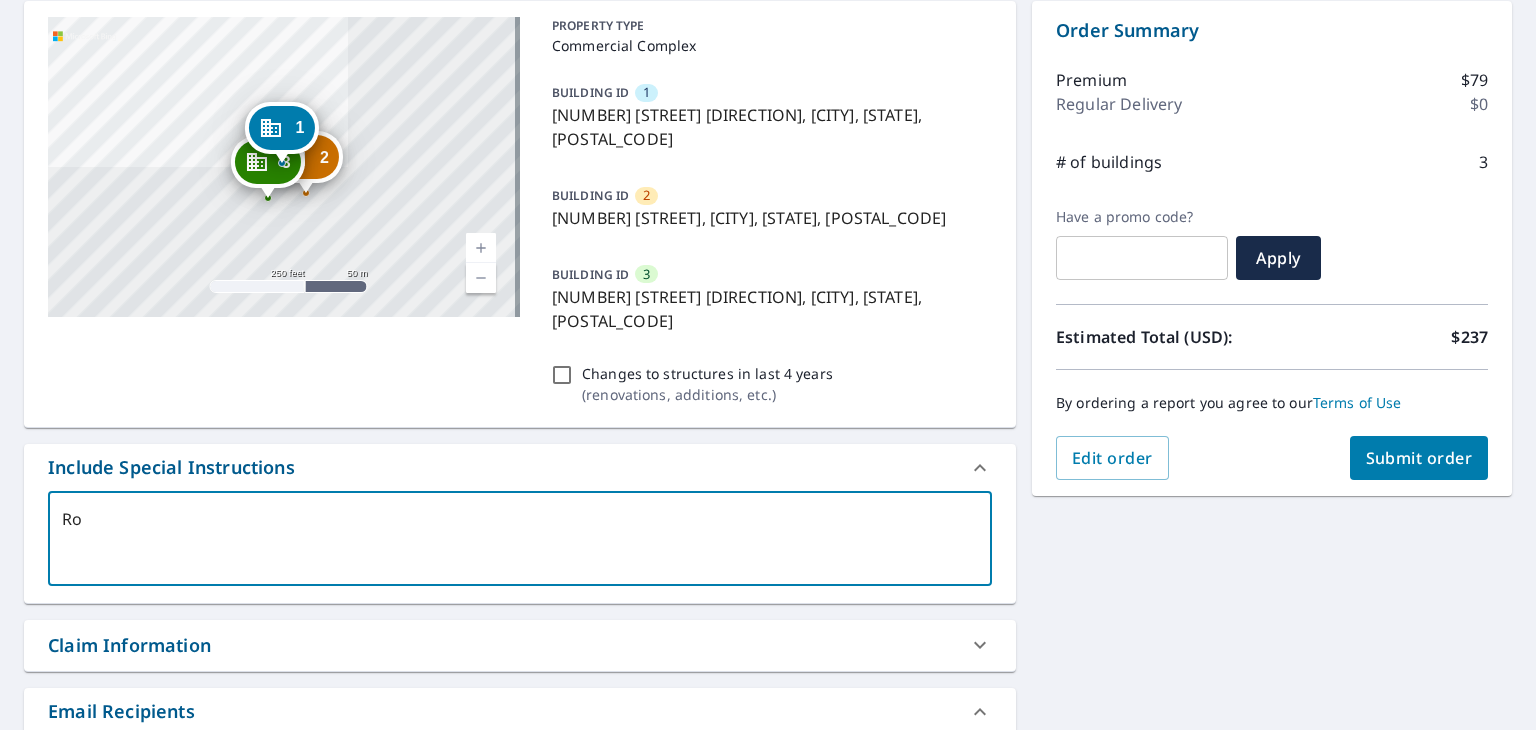type on "Roo" 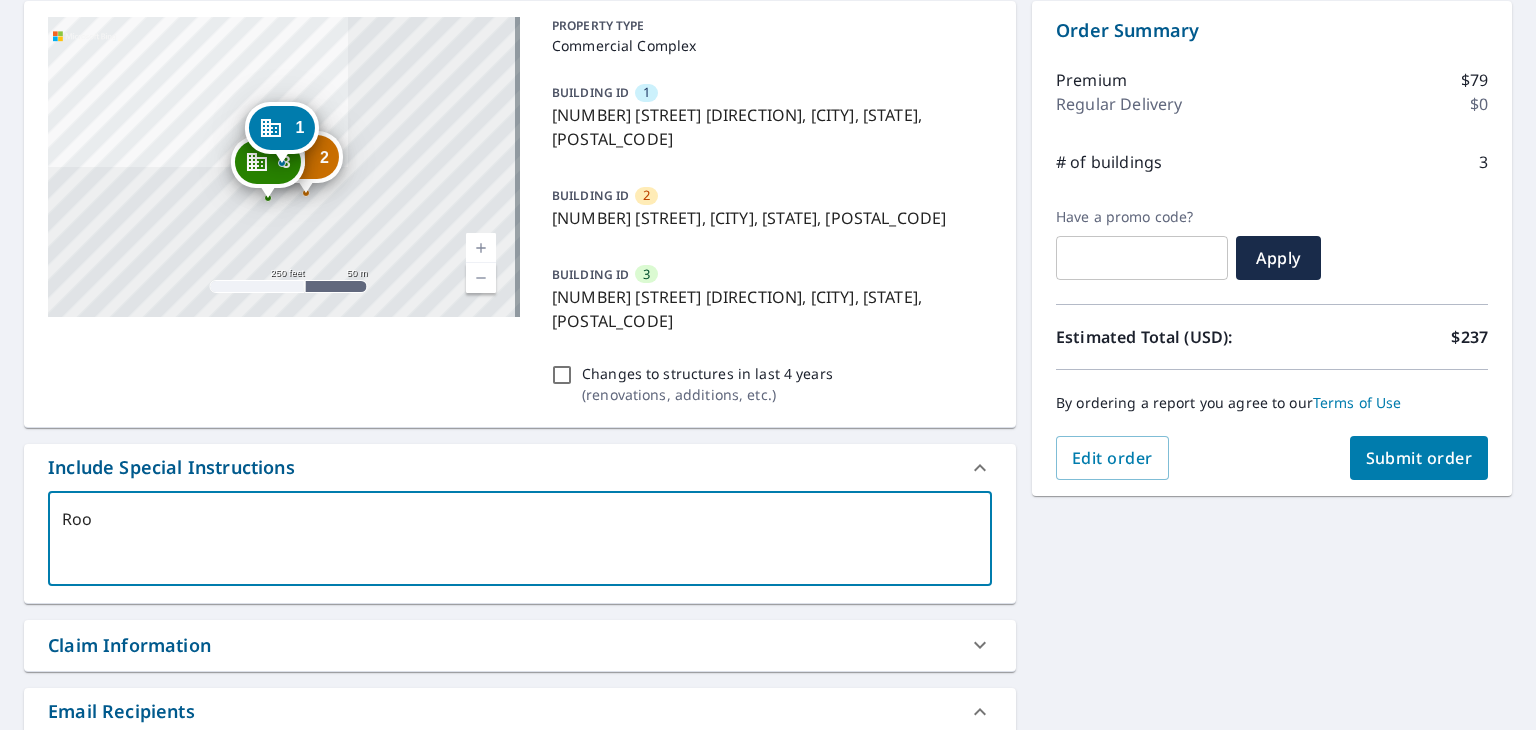 type on "Roof" 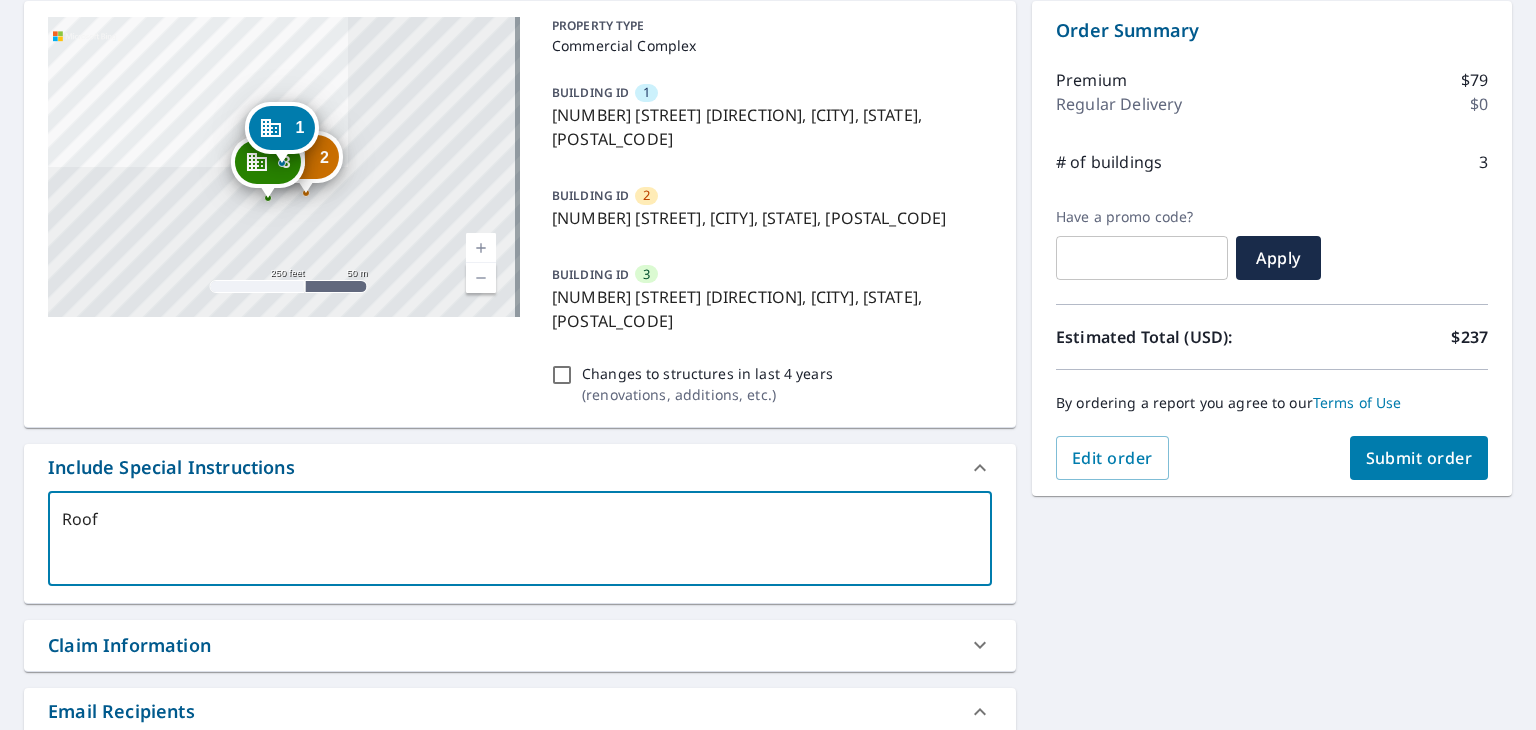 type on "Roofs" 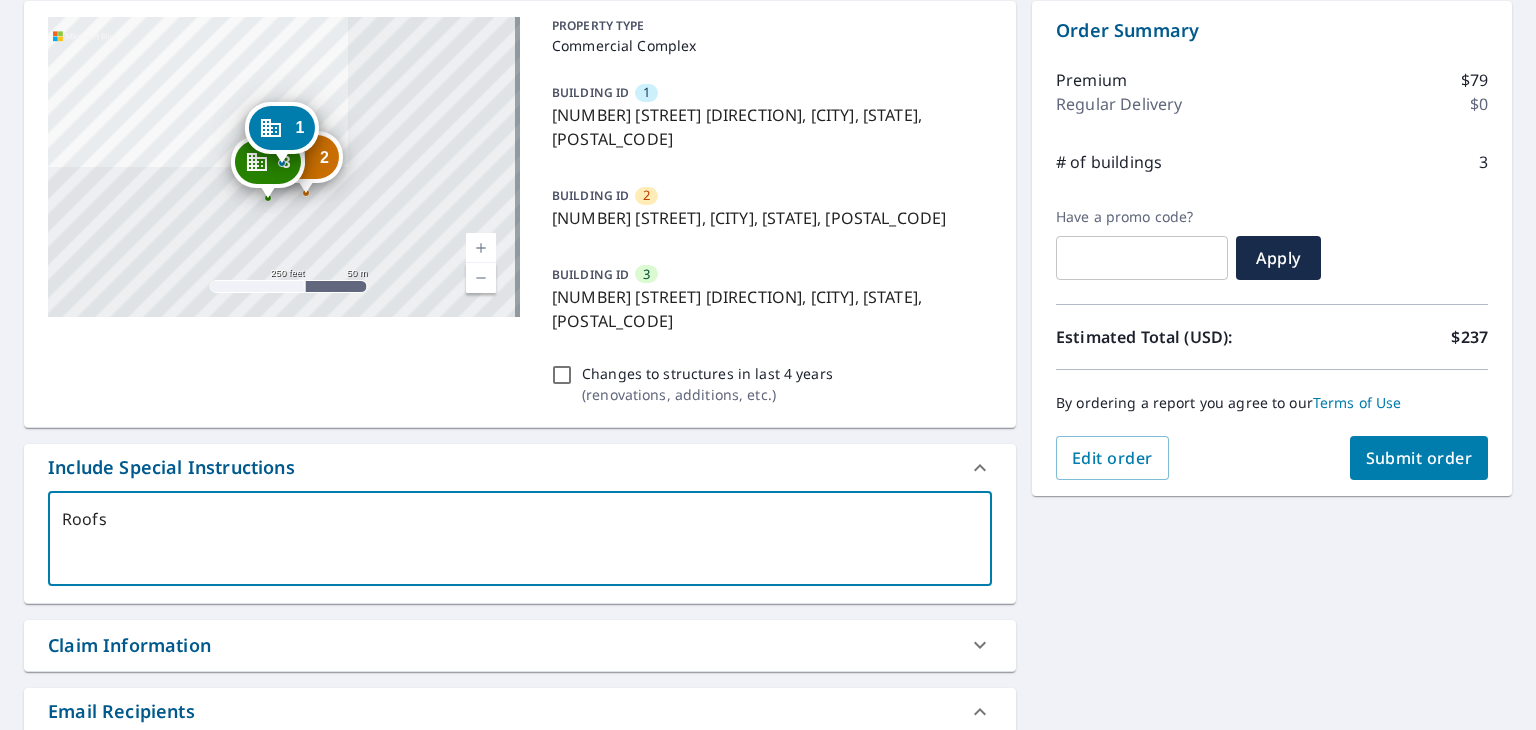 type on "Roofs" 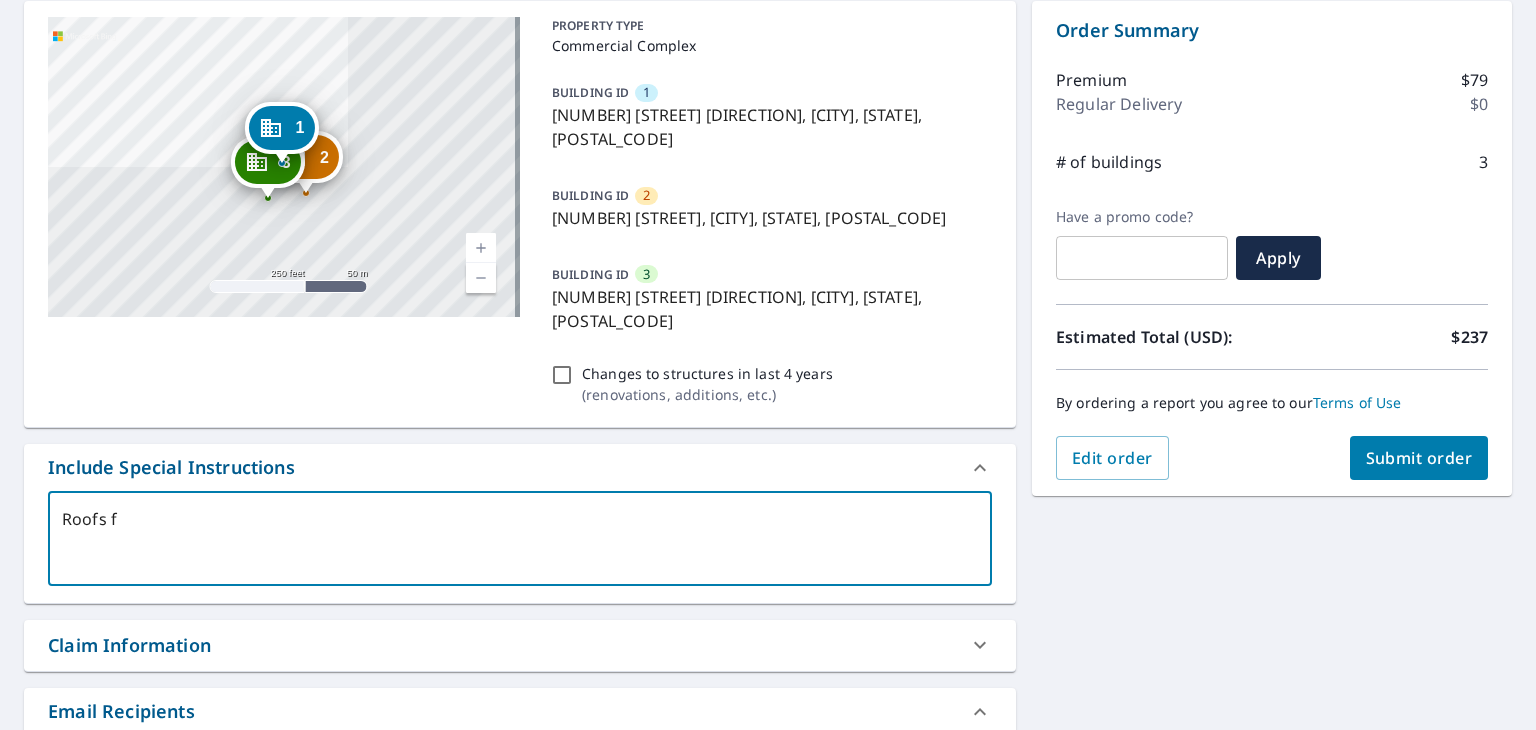 type on "Roofs fo" 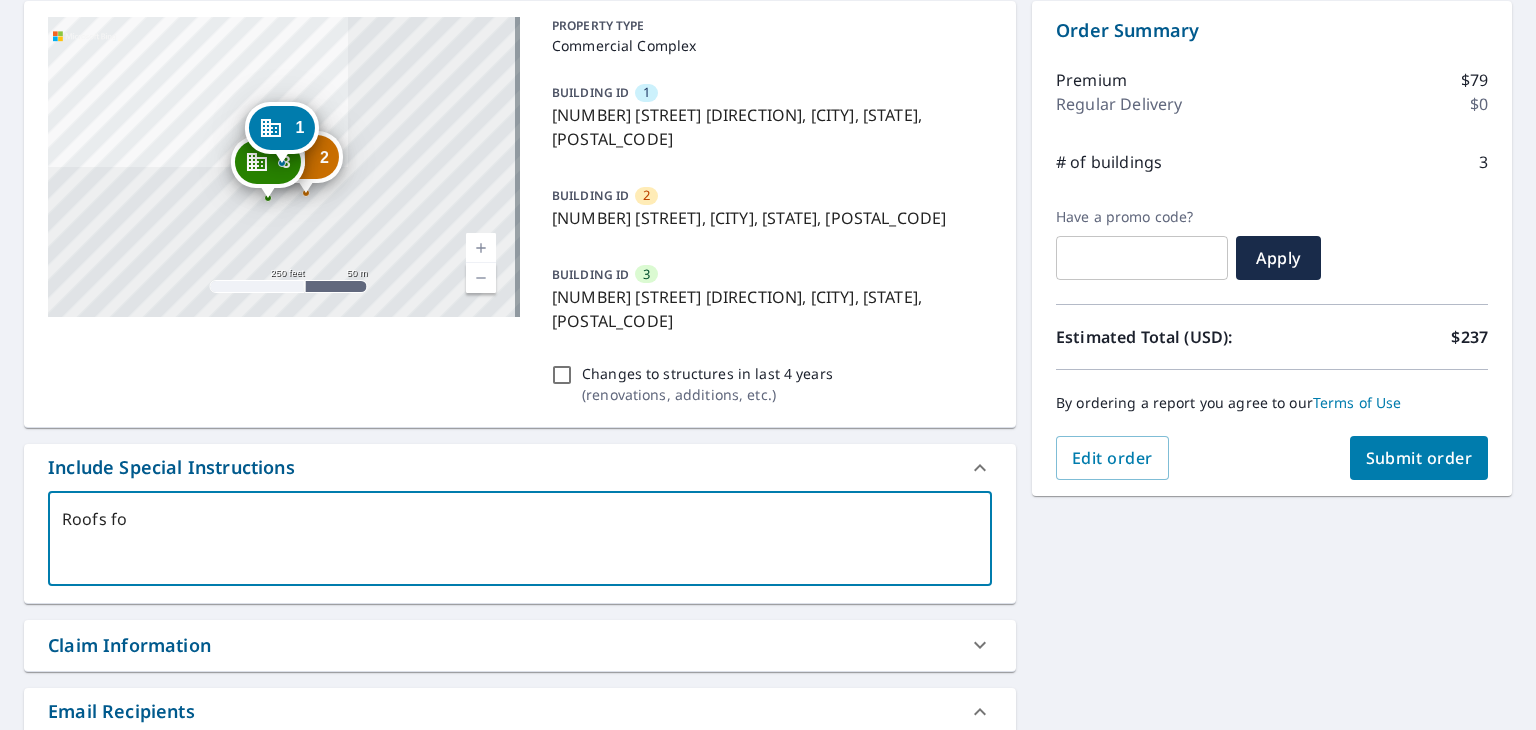 type on "Roofs for" 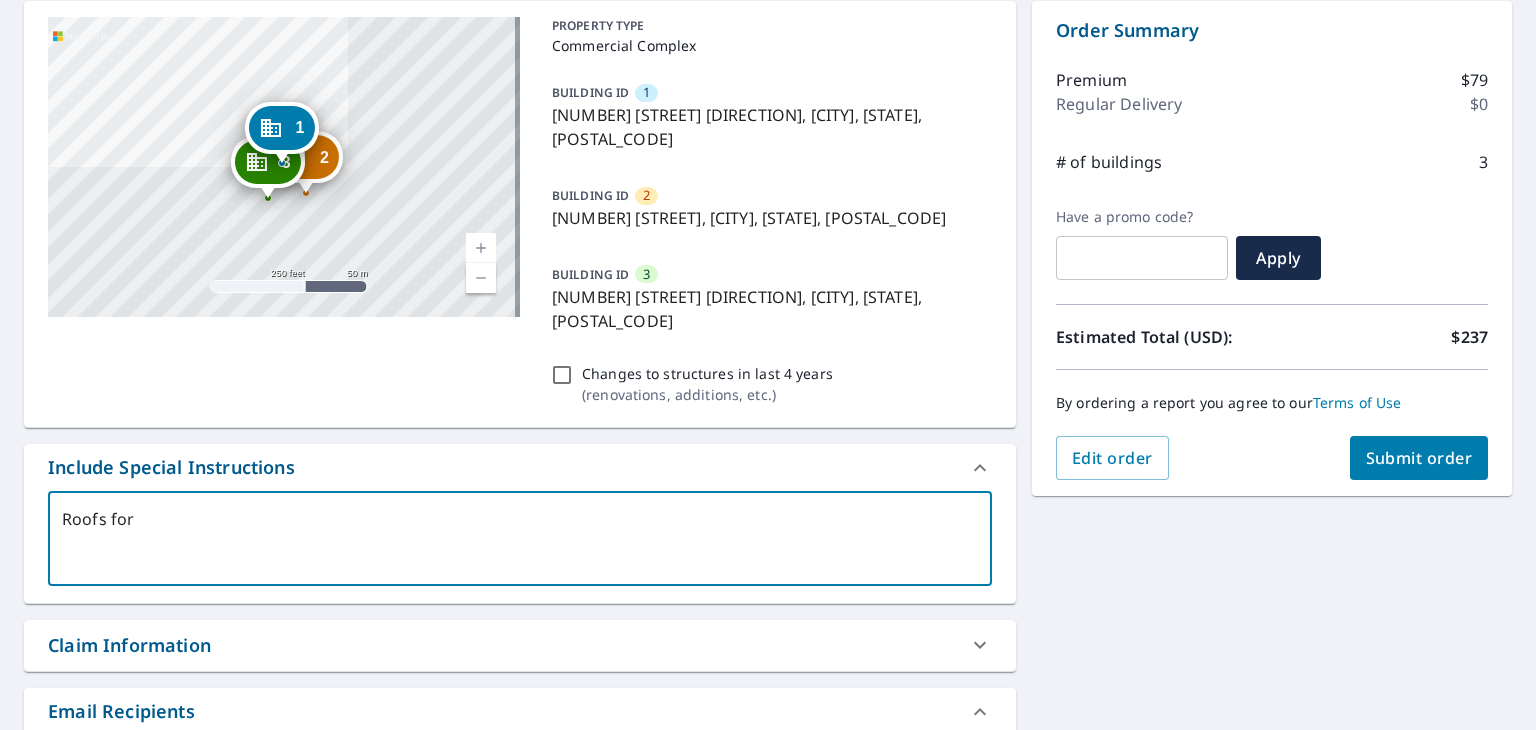 type on "Roofs for" 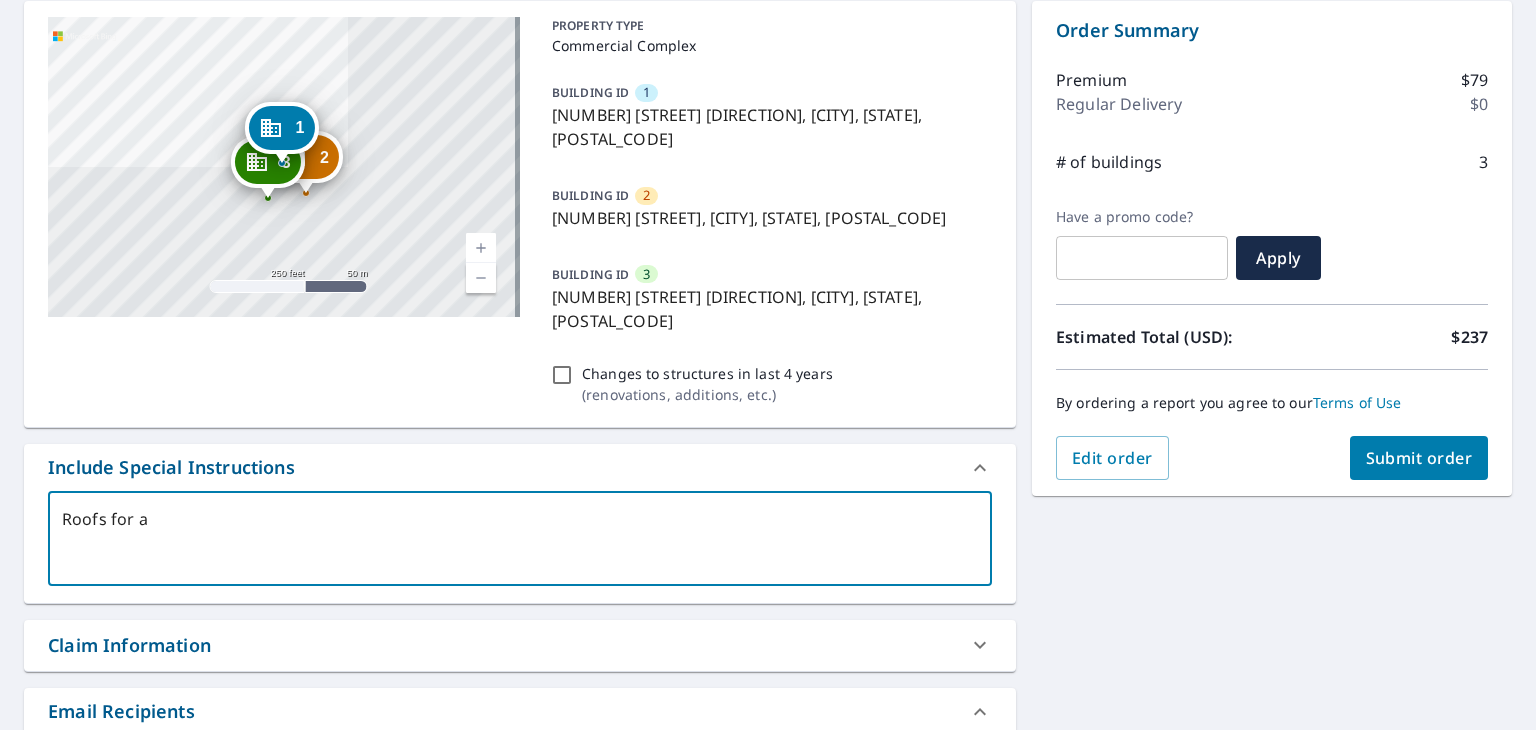 type on "Roofs for al" 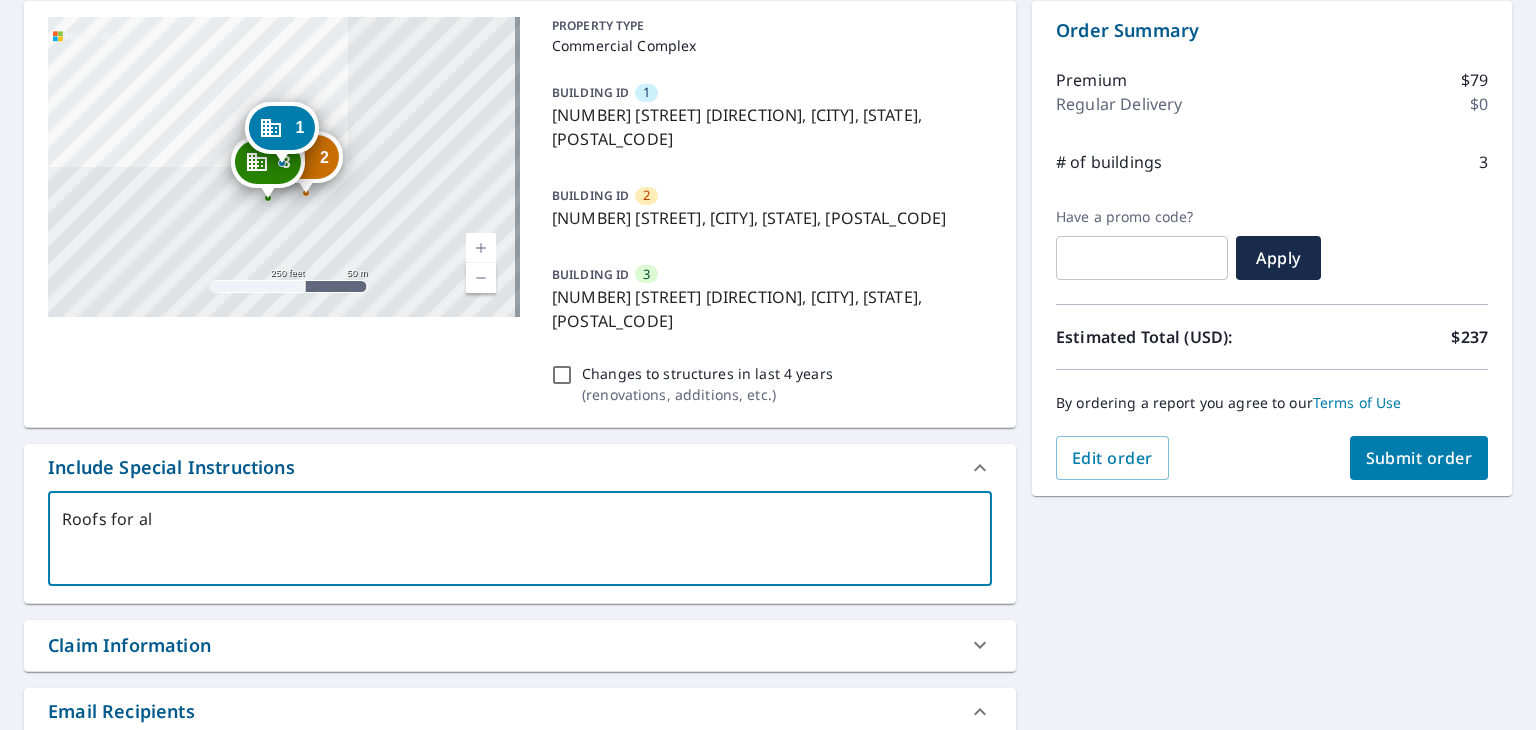 type on "Roofs for all" 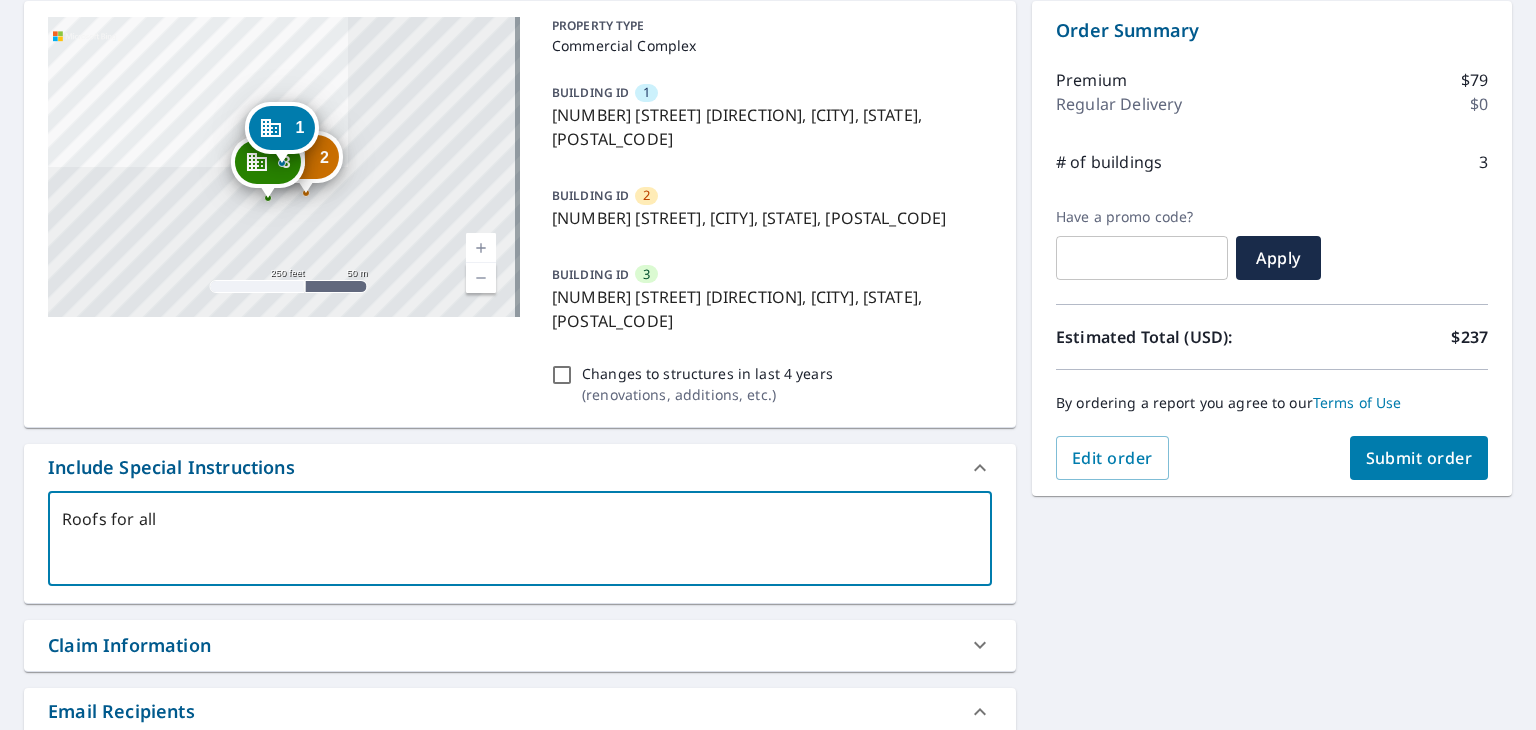 type on "Roofs for all" 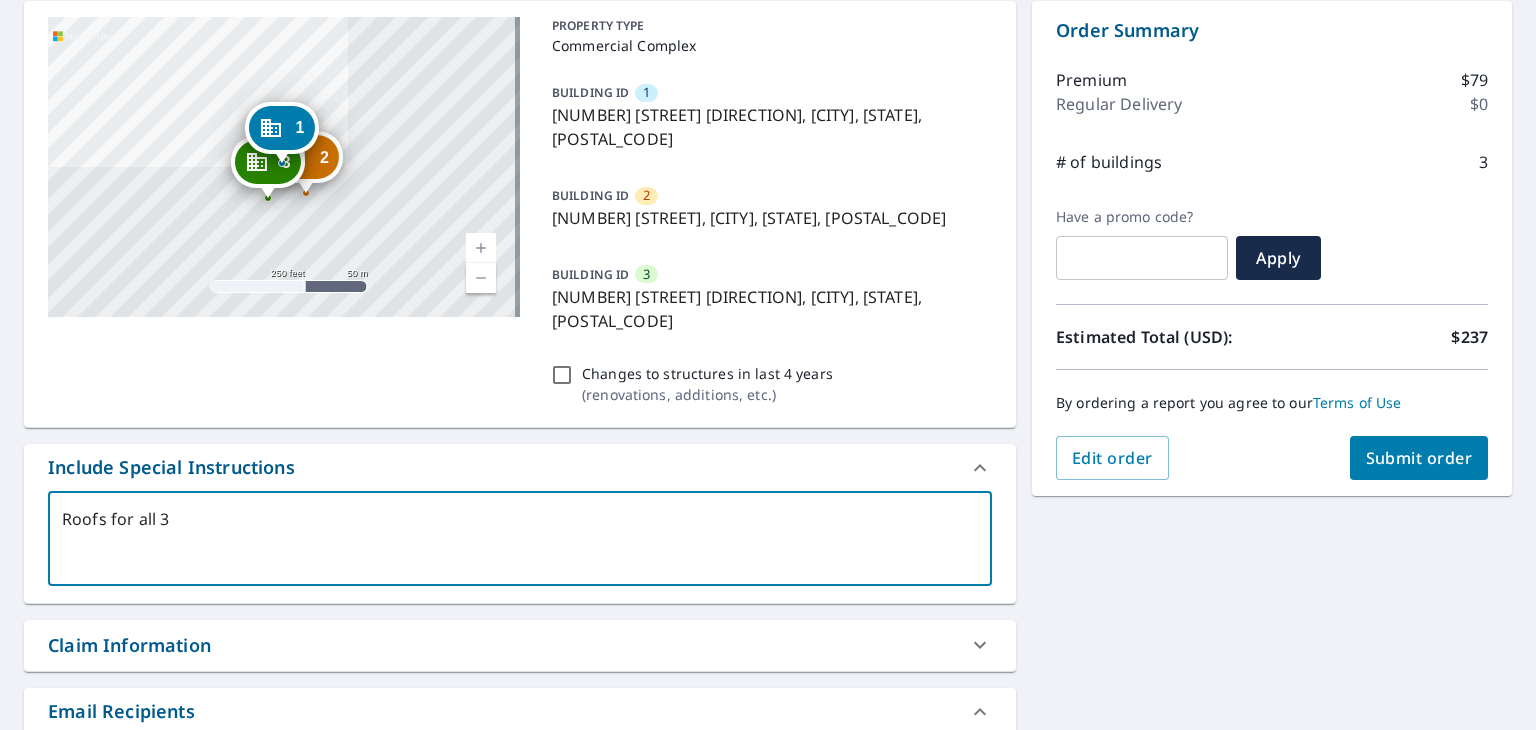 type on "Roofs for all 3" 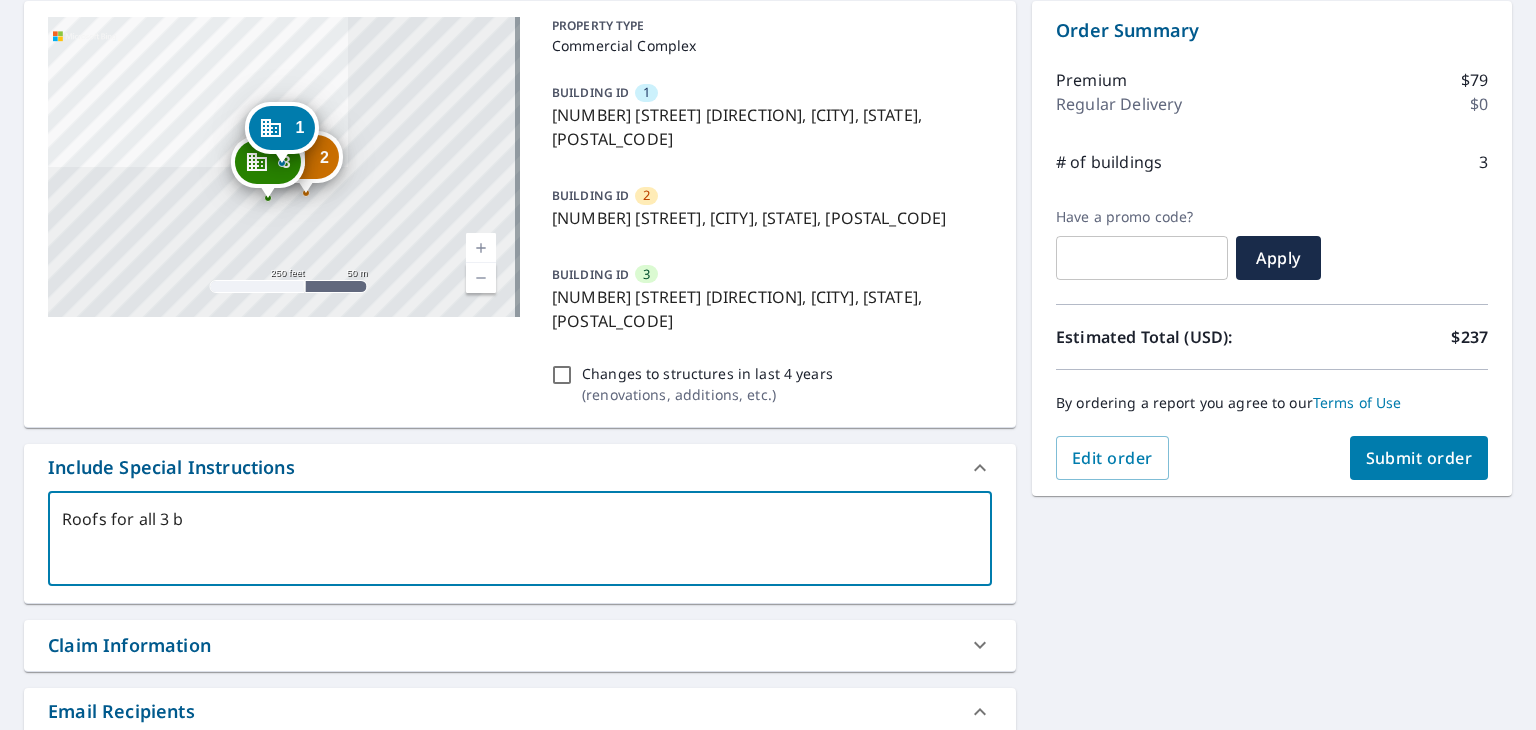 type on "Roofs for all 3 bu" 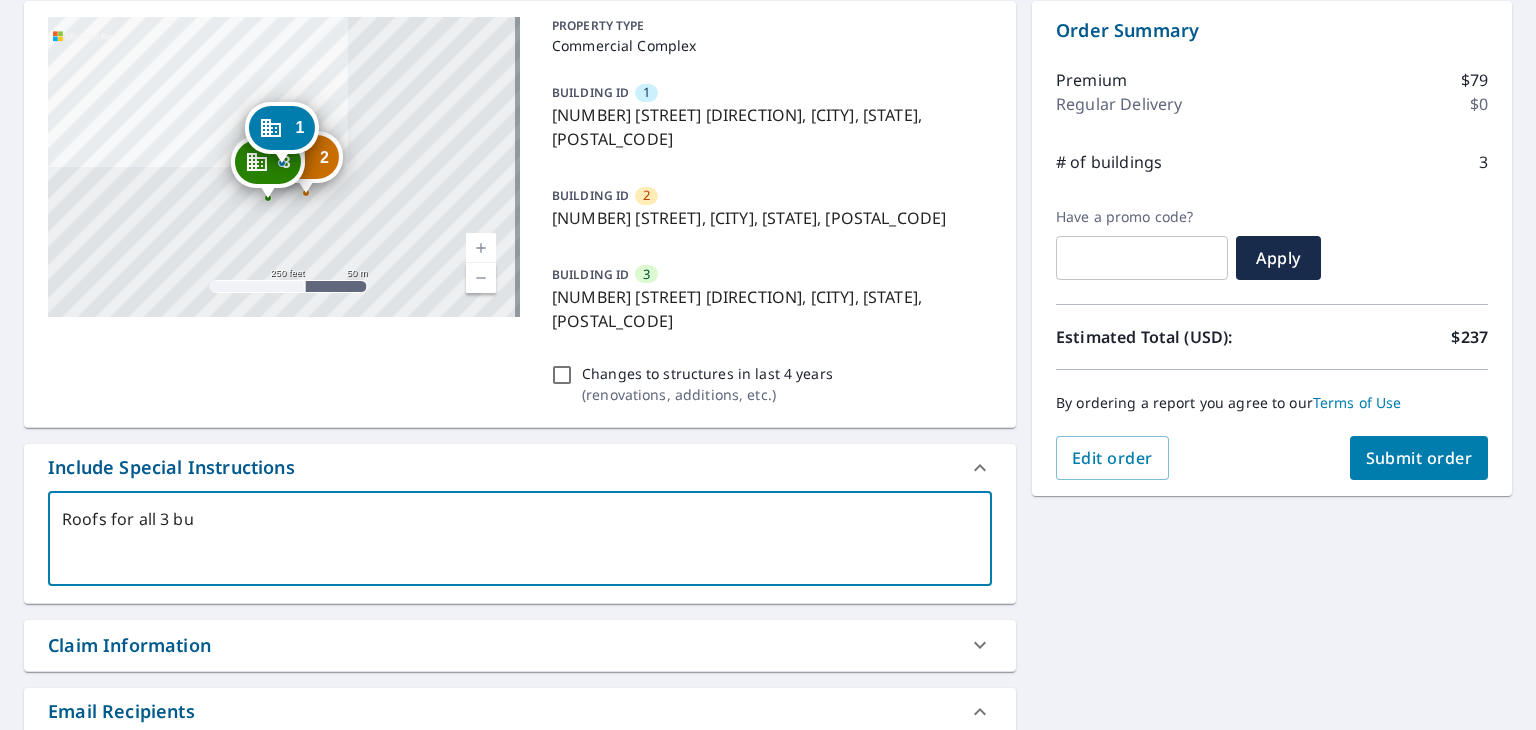 type on "[NUMBER] [NUMBER]" 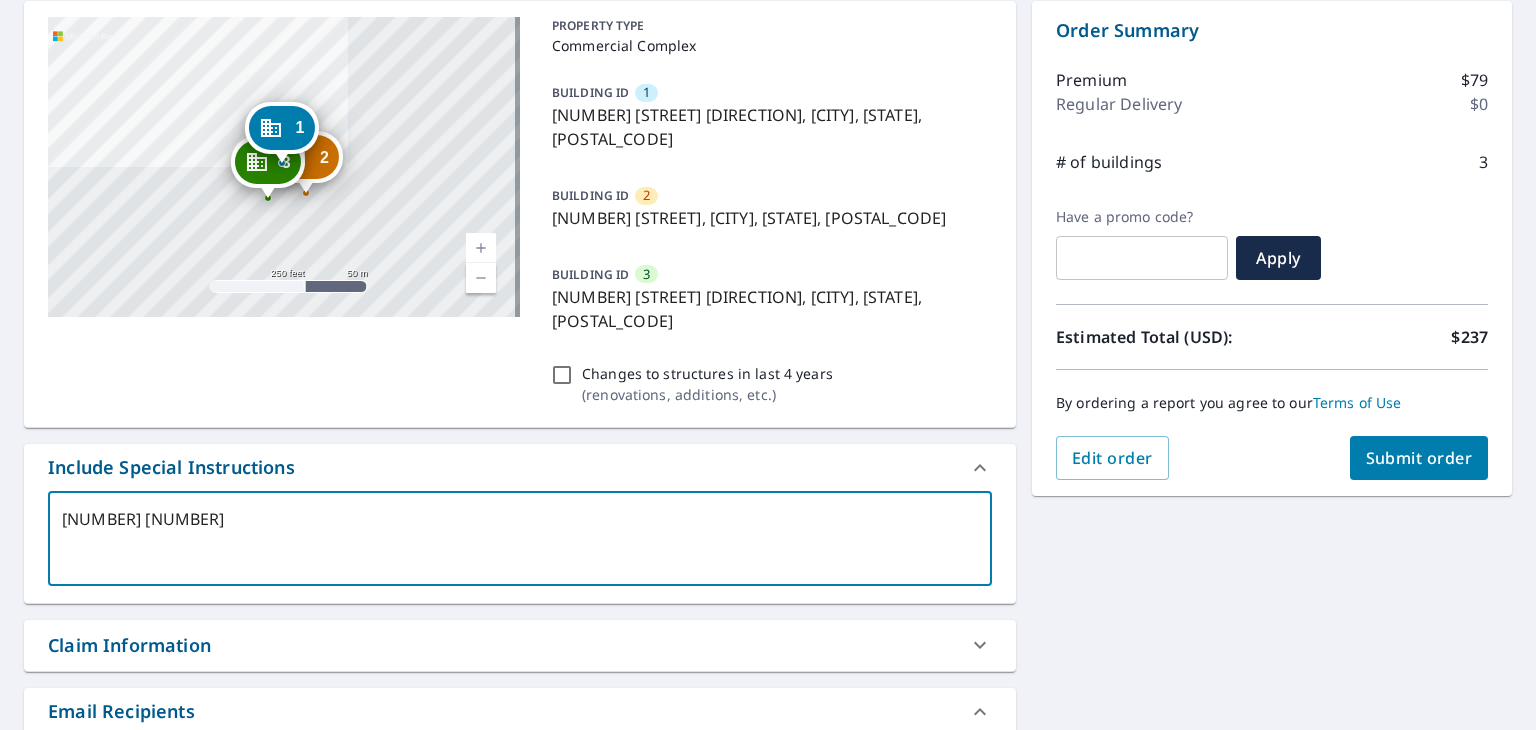 type on "Roofs for all 3 buil" 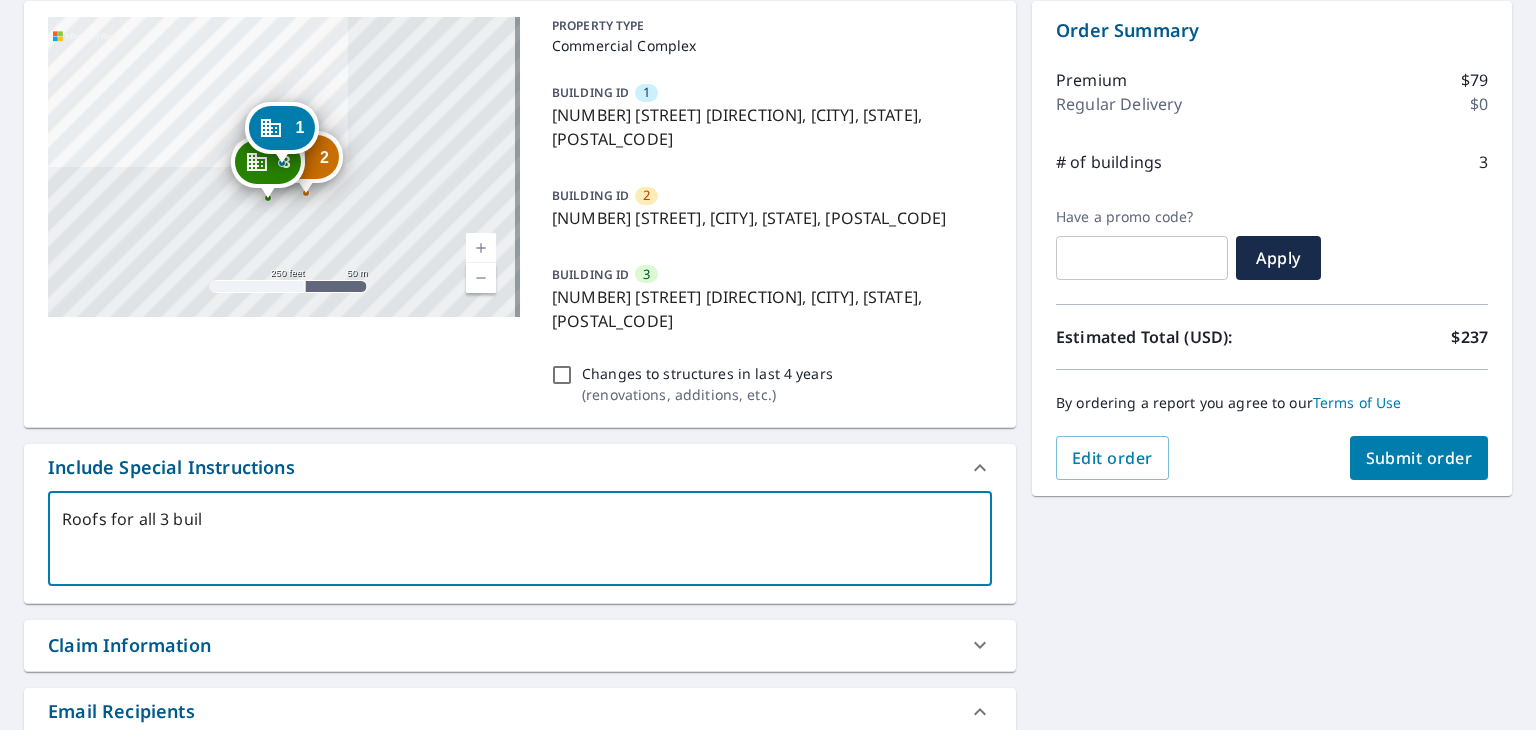 type on "[NUMBER] [NUMBER]" 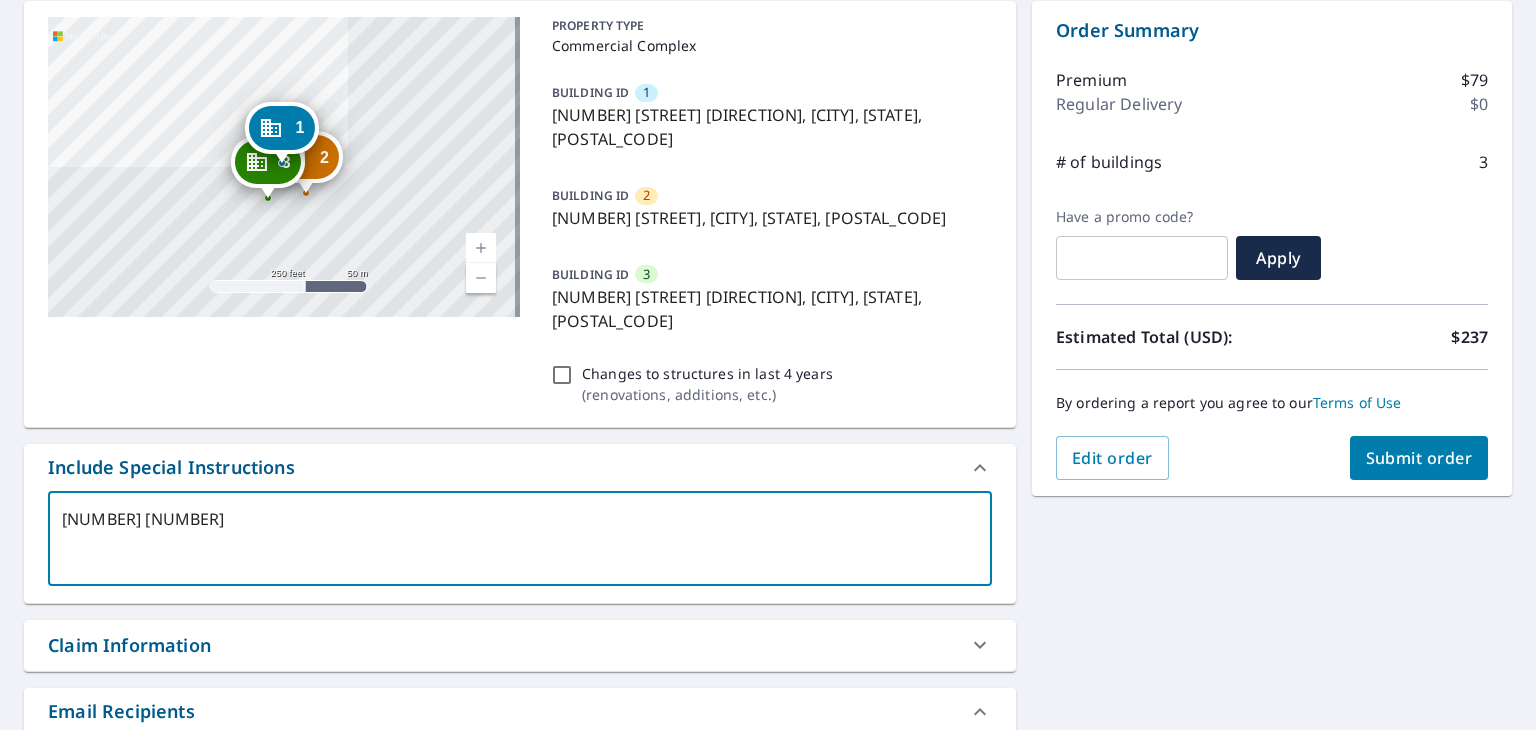 type on "x" 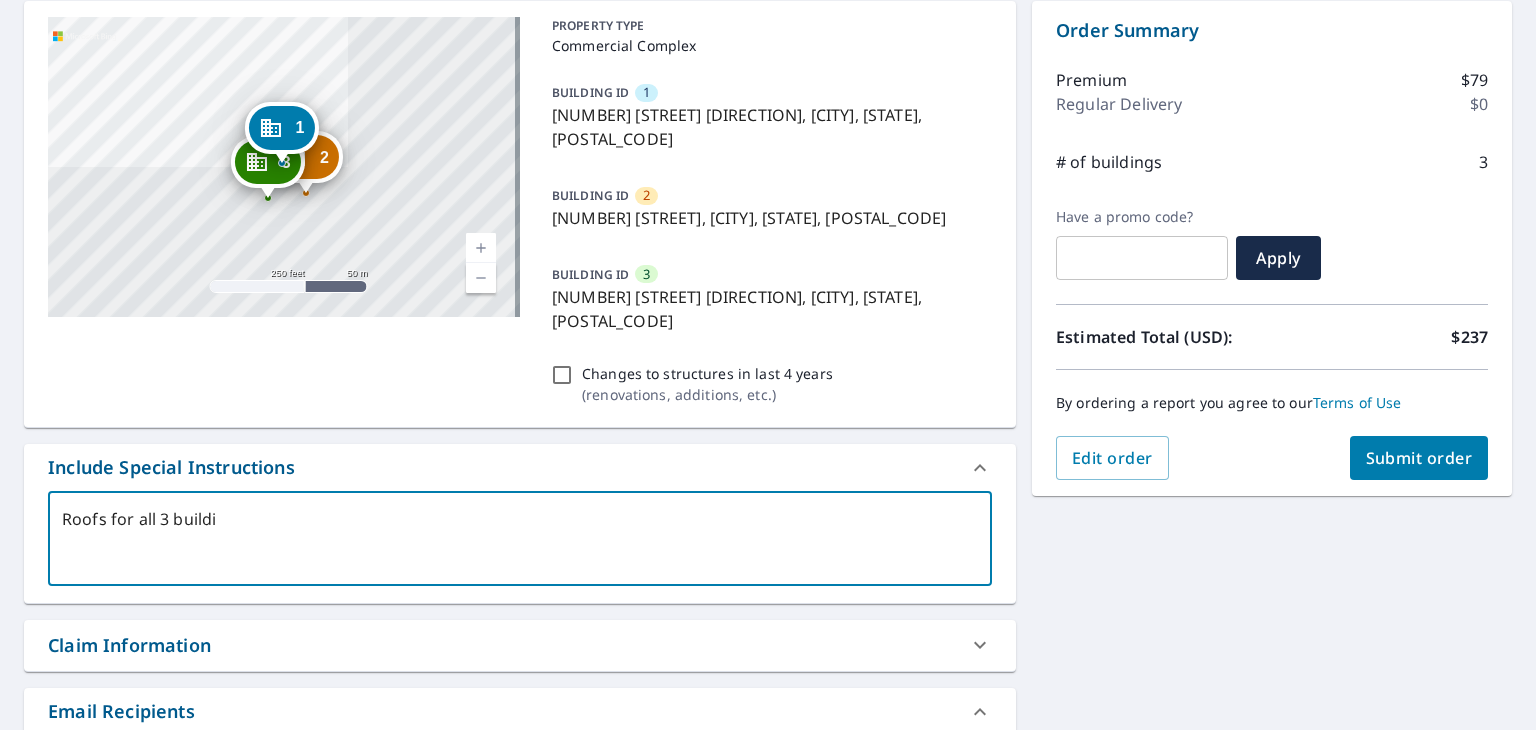 type on "Roofs for all 3 buildin" 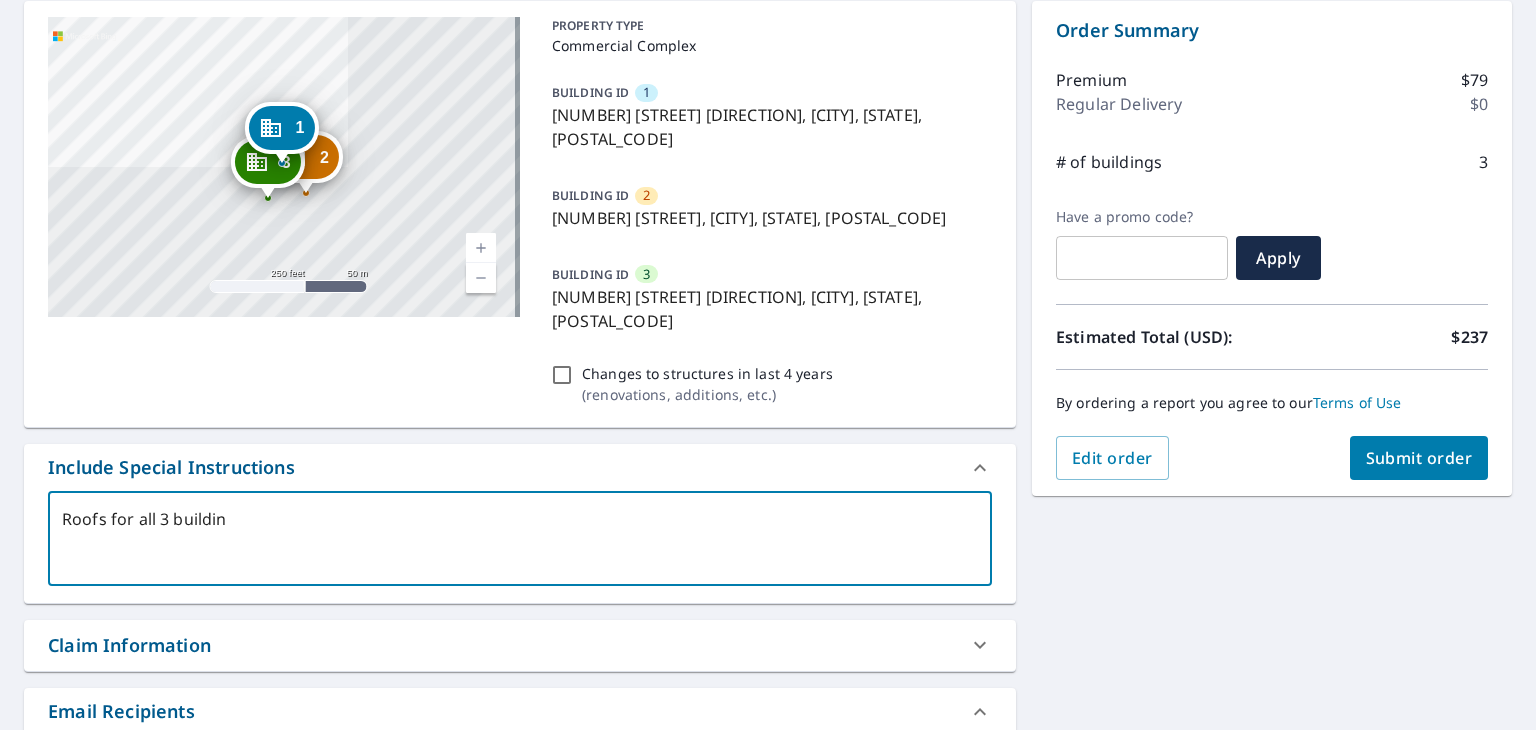type on "Roofs for all 3 building" 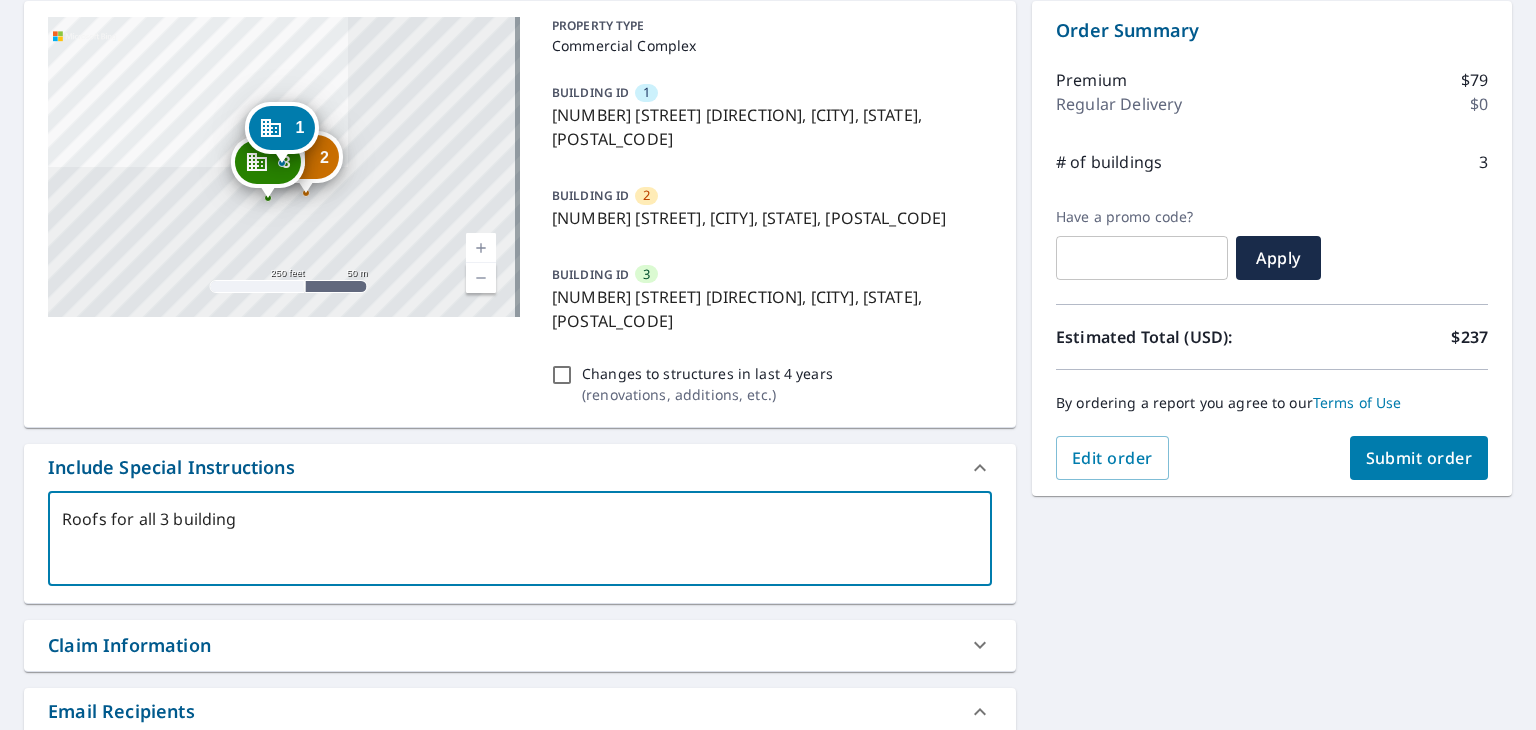 type on "x" 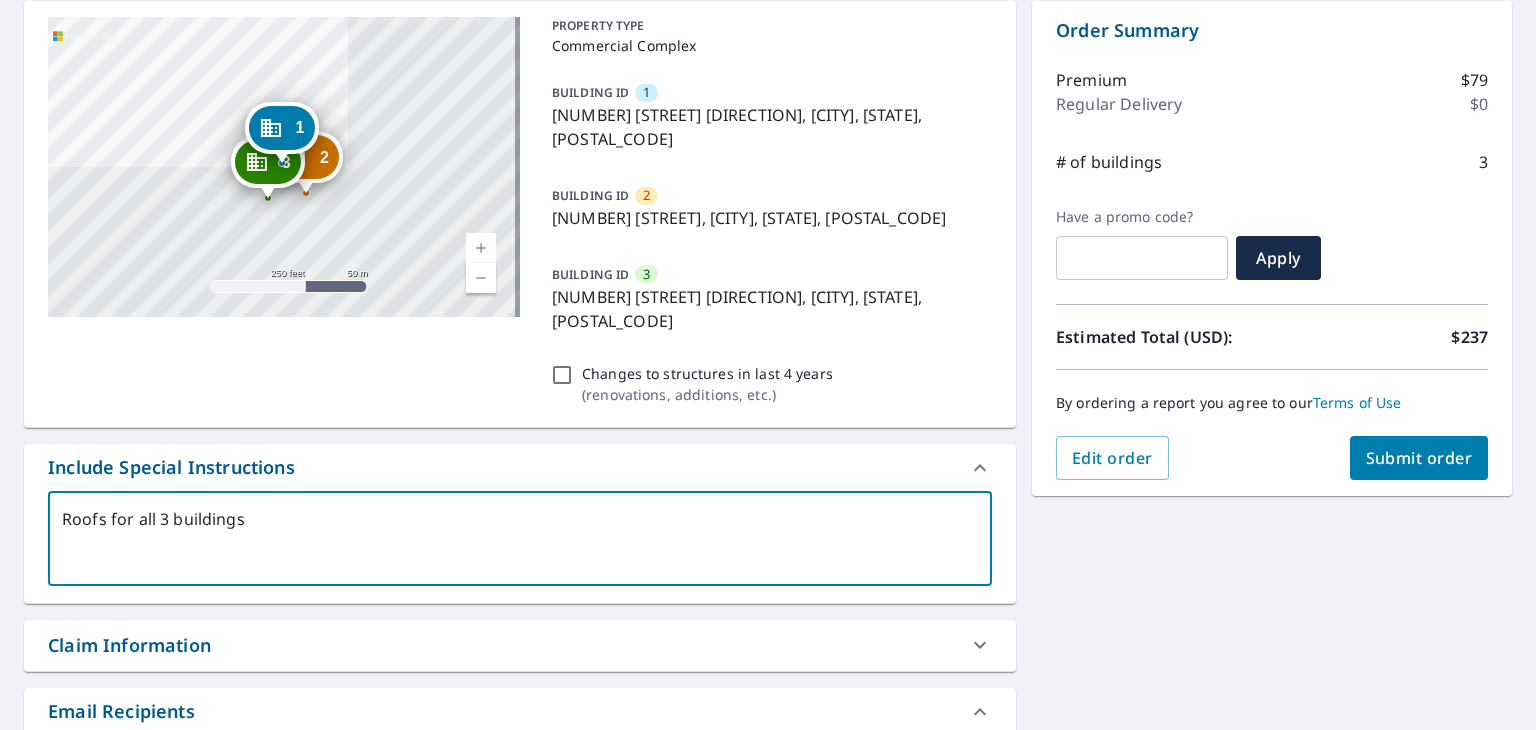 click on "Roofs for all 3 buildings" at bounding box center (520, 538) 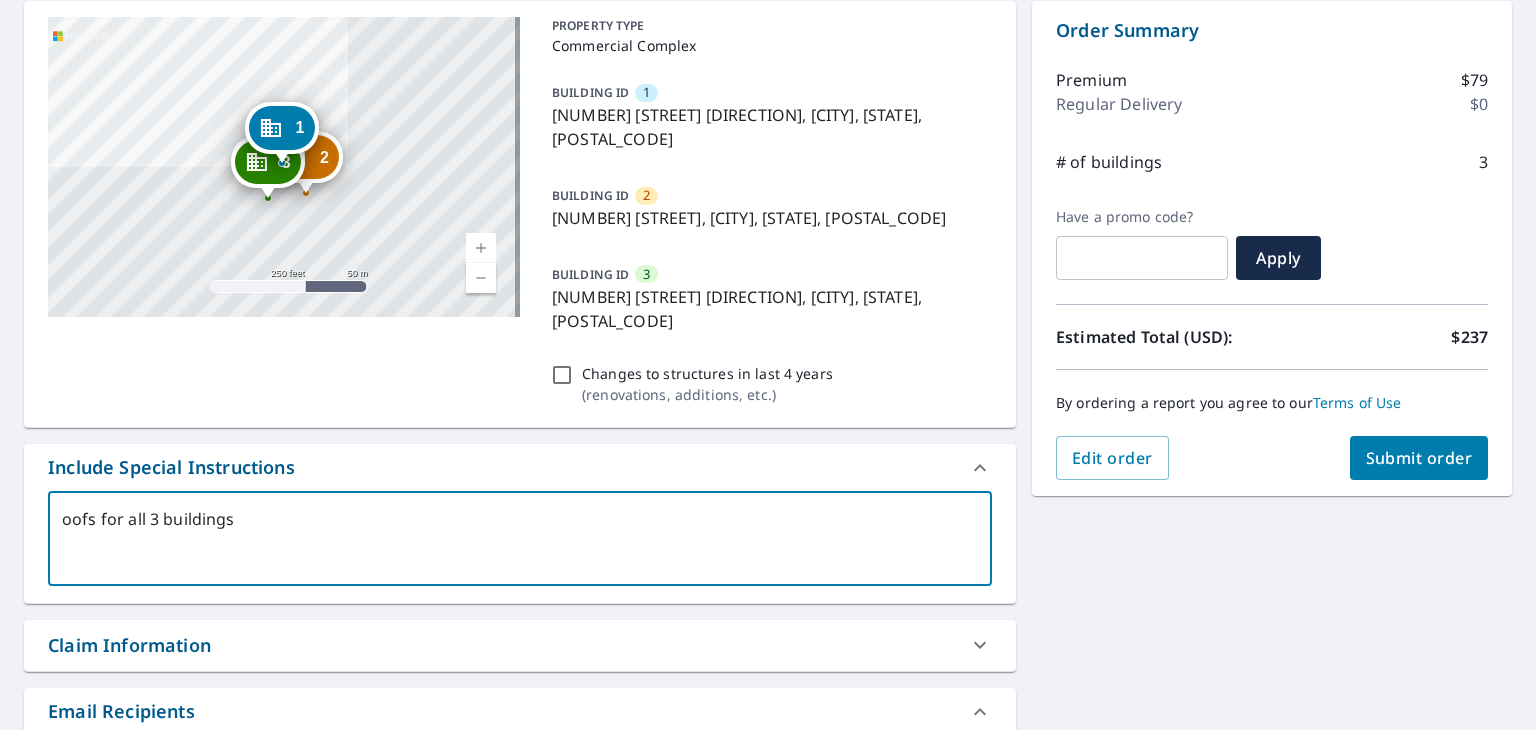 type on "Coofs for all 3 buildings" 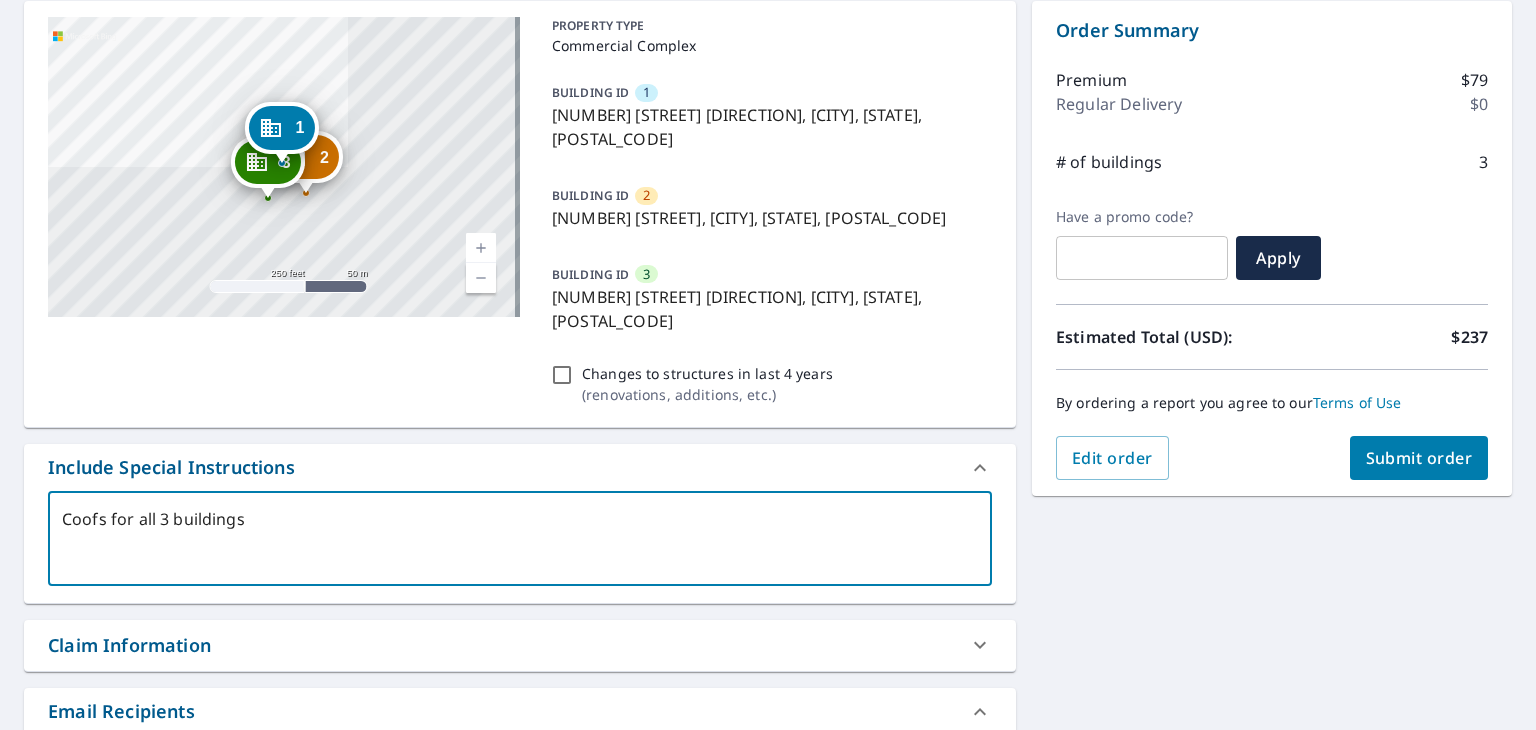type on "Cooofs for all 3 buildings" 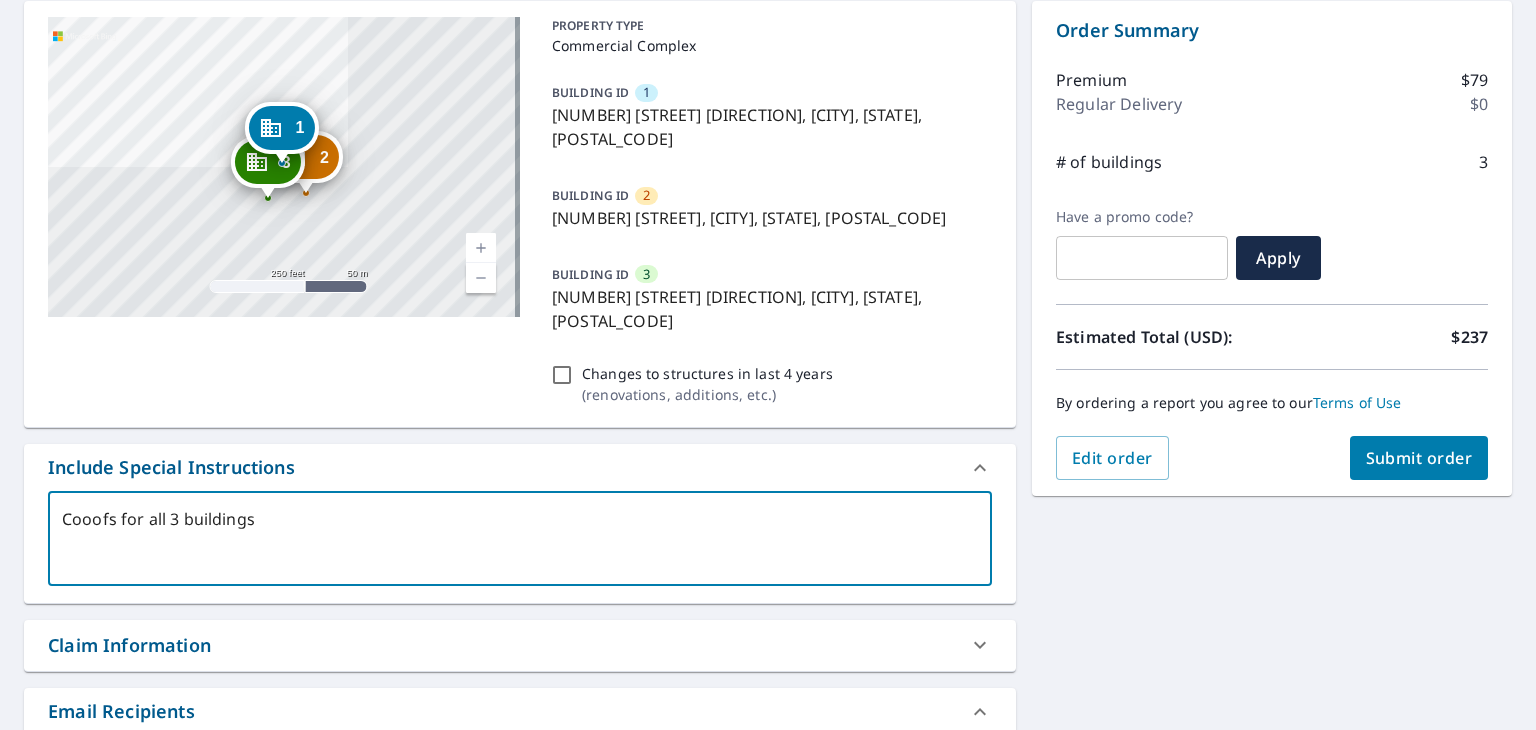 type on "Comoofs for all 3 buildings" 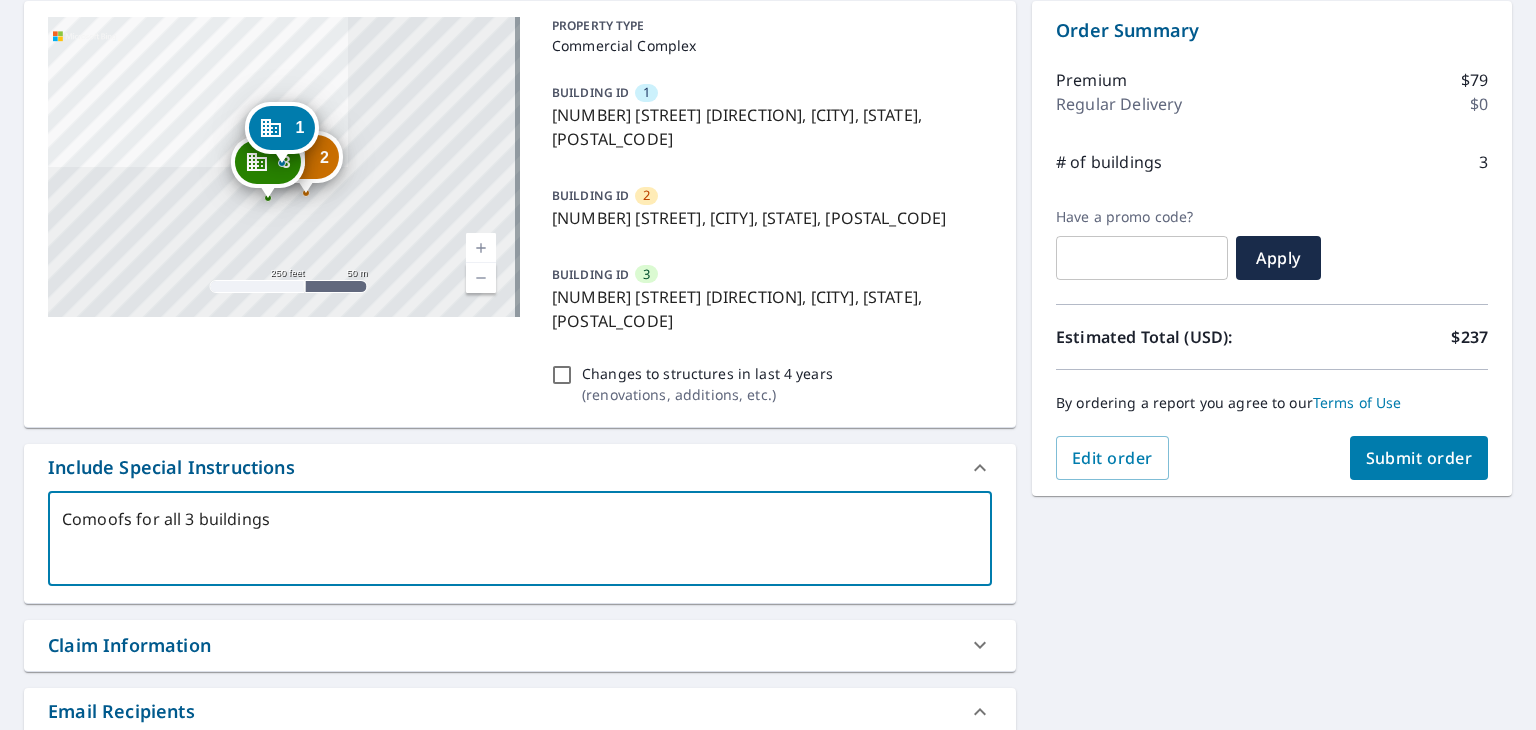 type on "Compoofs for all 3 buildings" 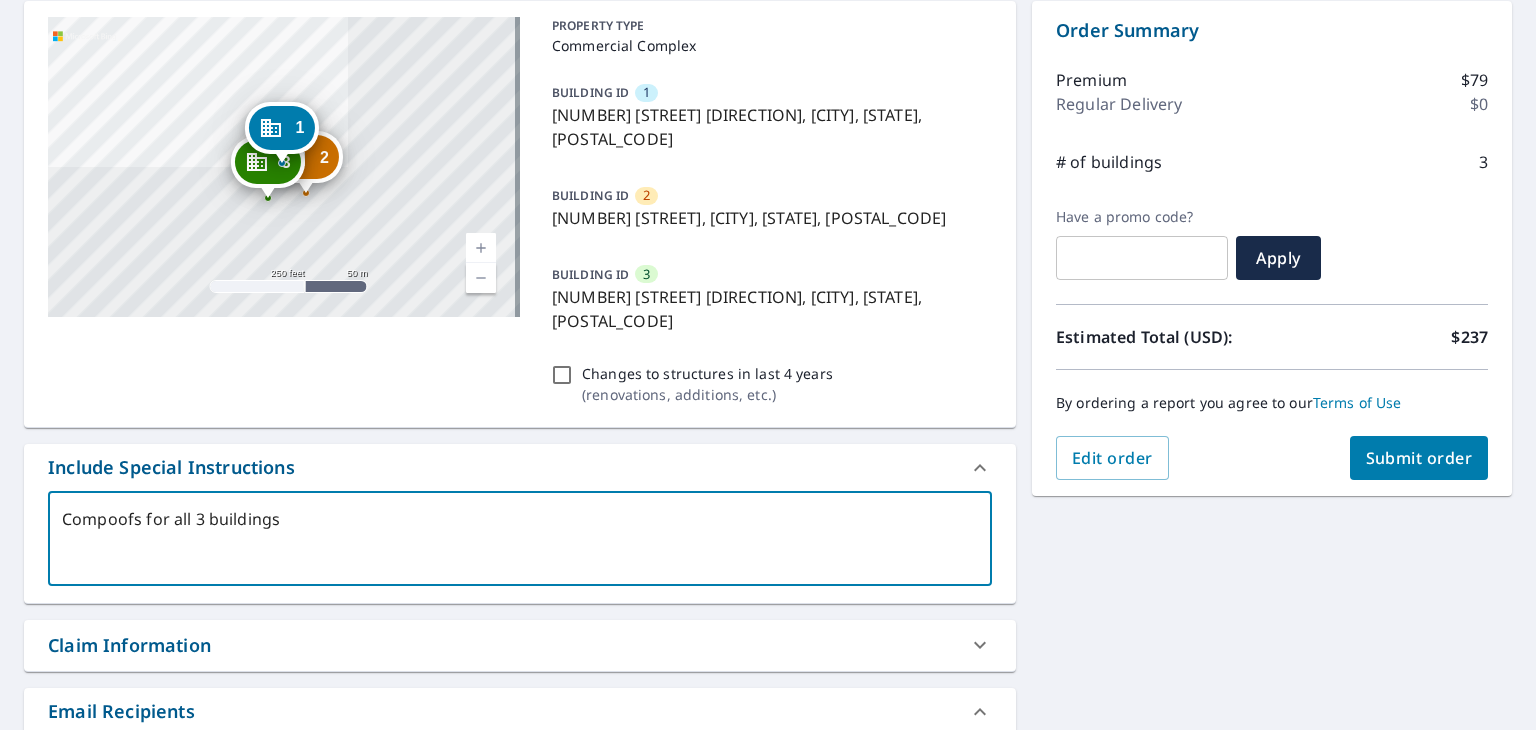 type on "Compeoofs for all 3 buildings" 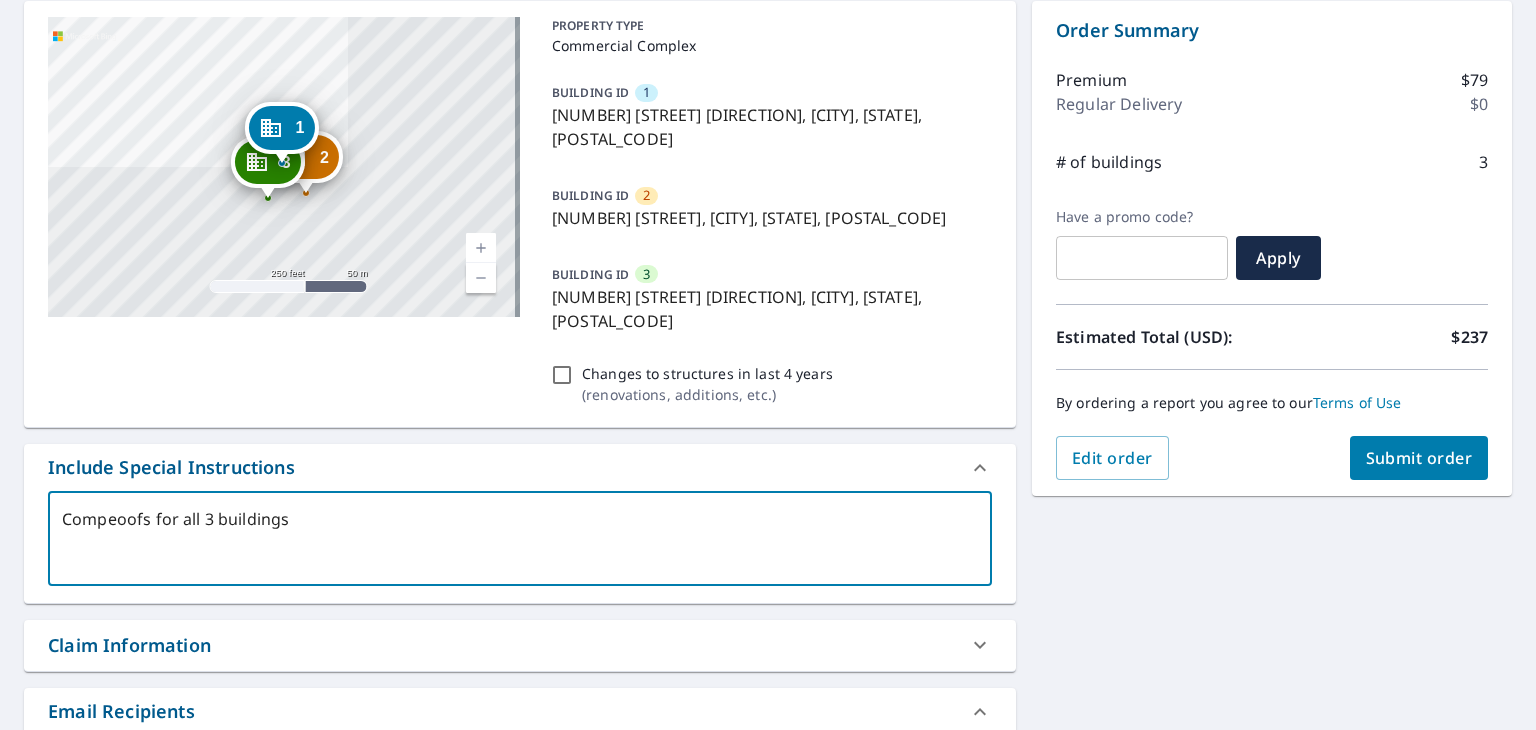 type on "Competoofs for all 3 buildings" 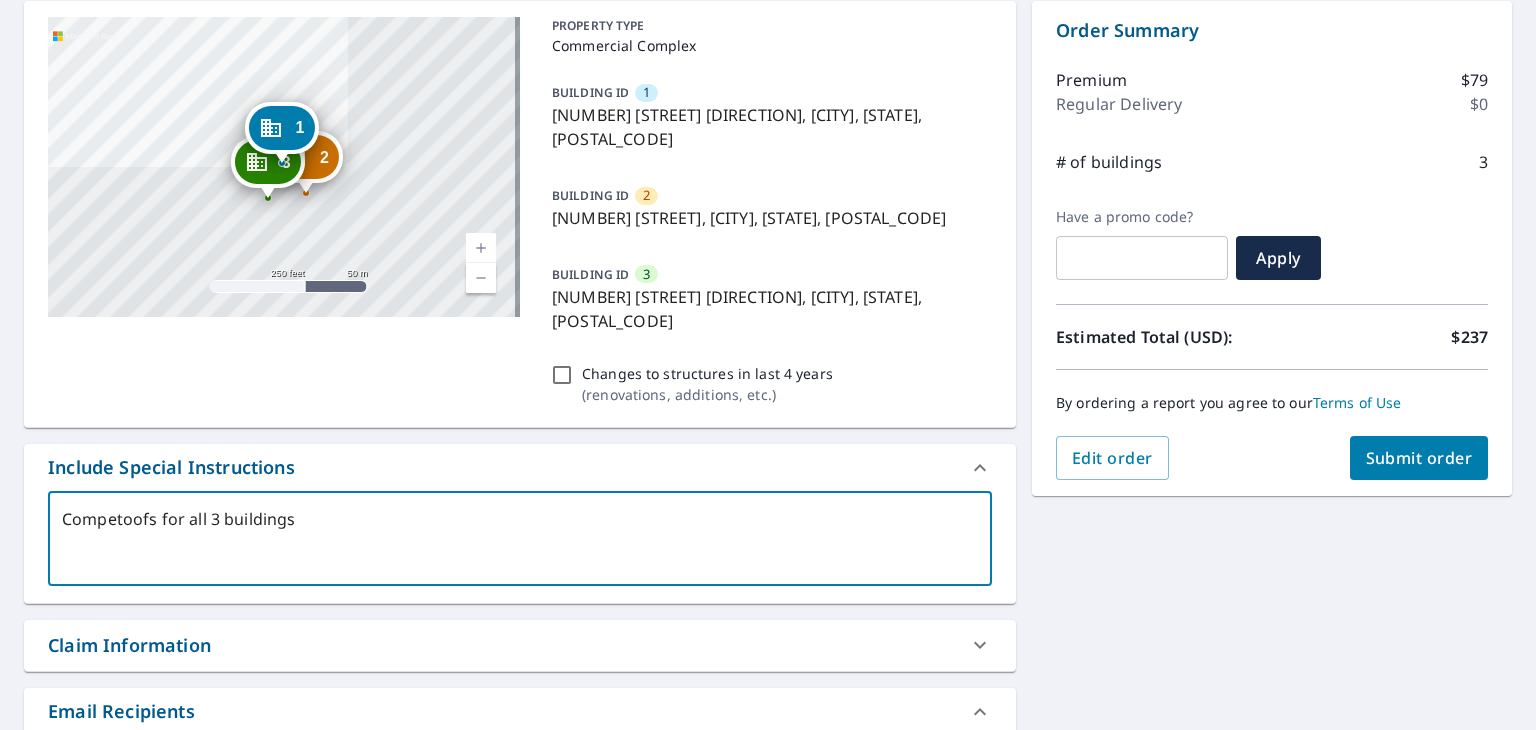 type on "Competeoofs for all 3 buildings" 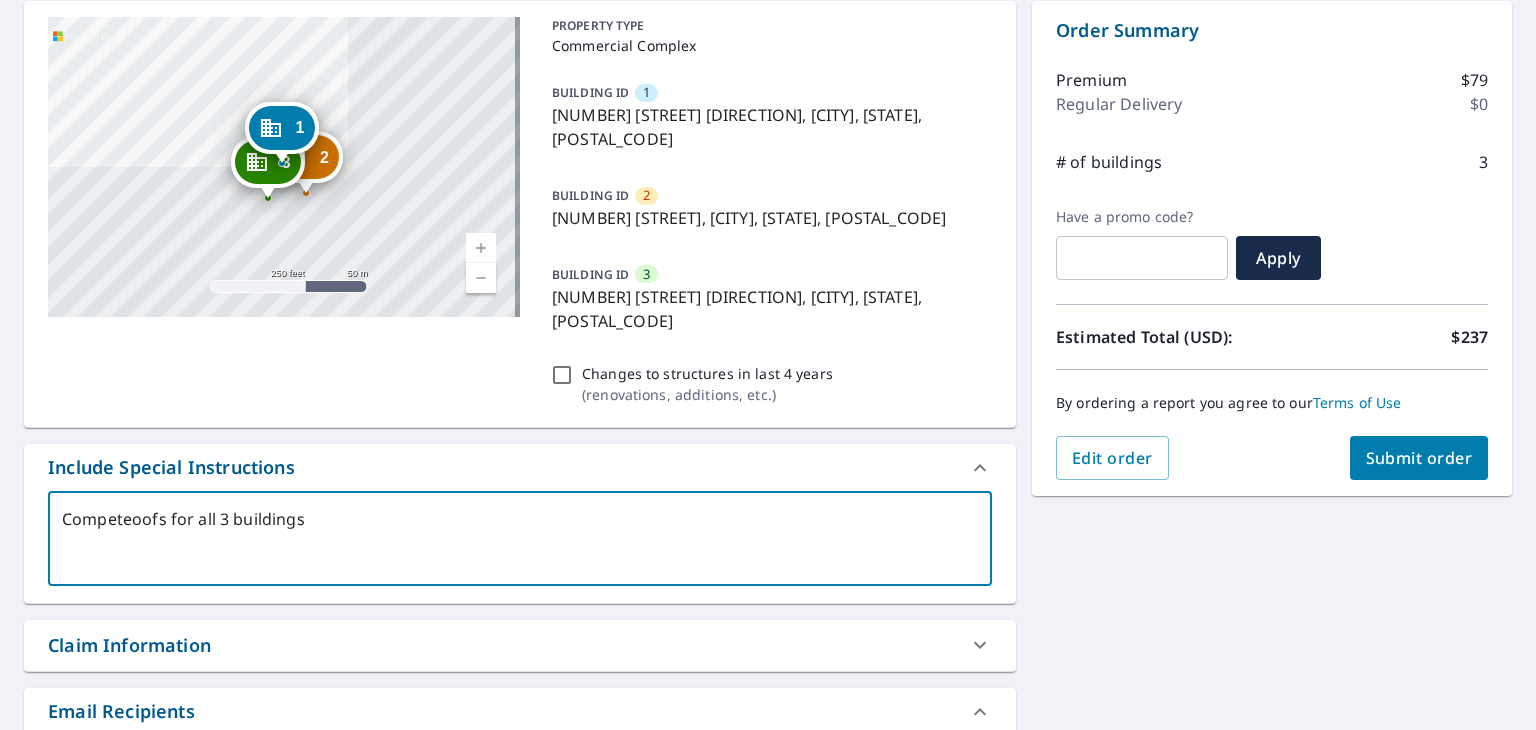 type on "Compete oofs for all 3 buildings" 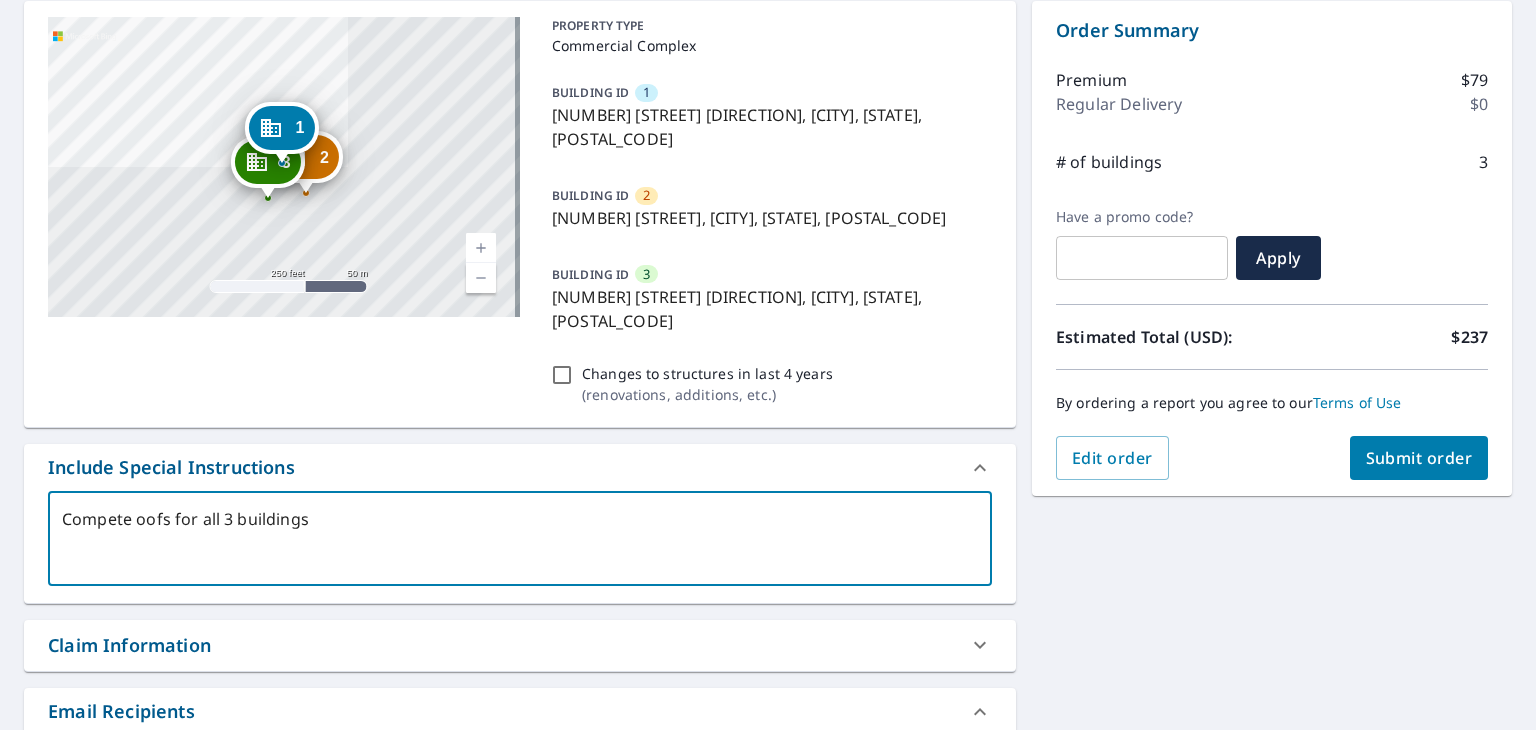 type on "Compete roofs for all 3 buildings" 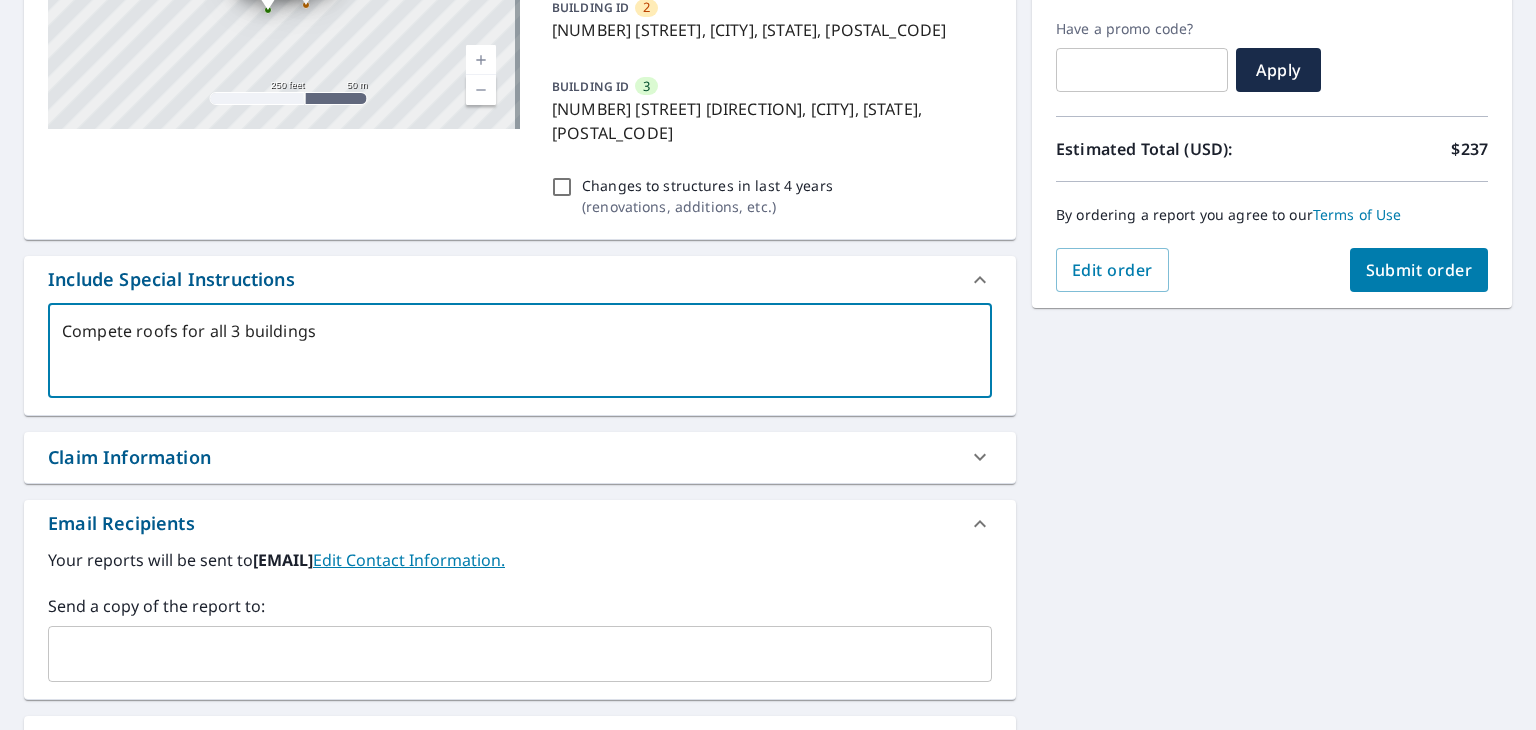 scroll, scrollTop: 400, scrollLeft: 0, axis: vertical 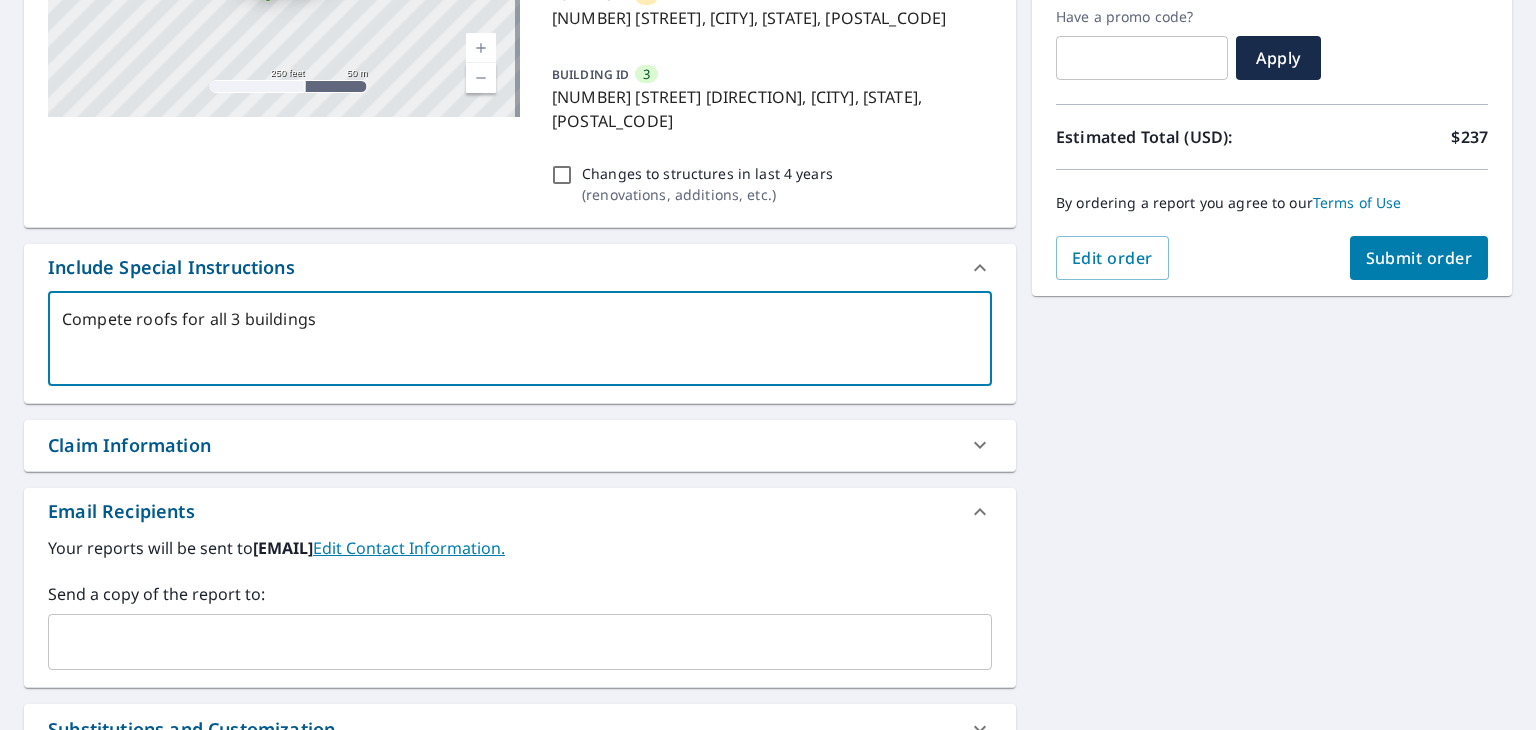 type on "Compete roofs for all 3 buildings" 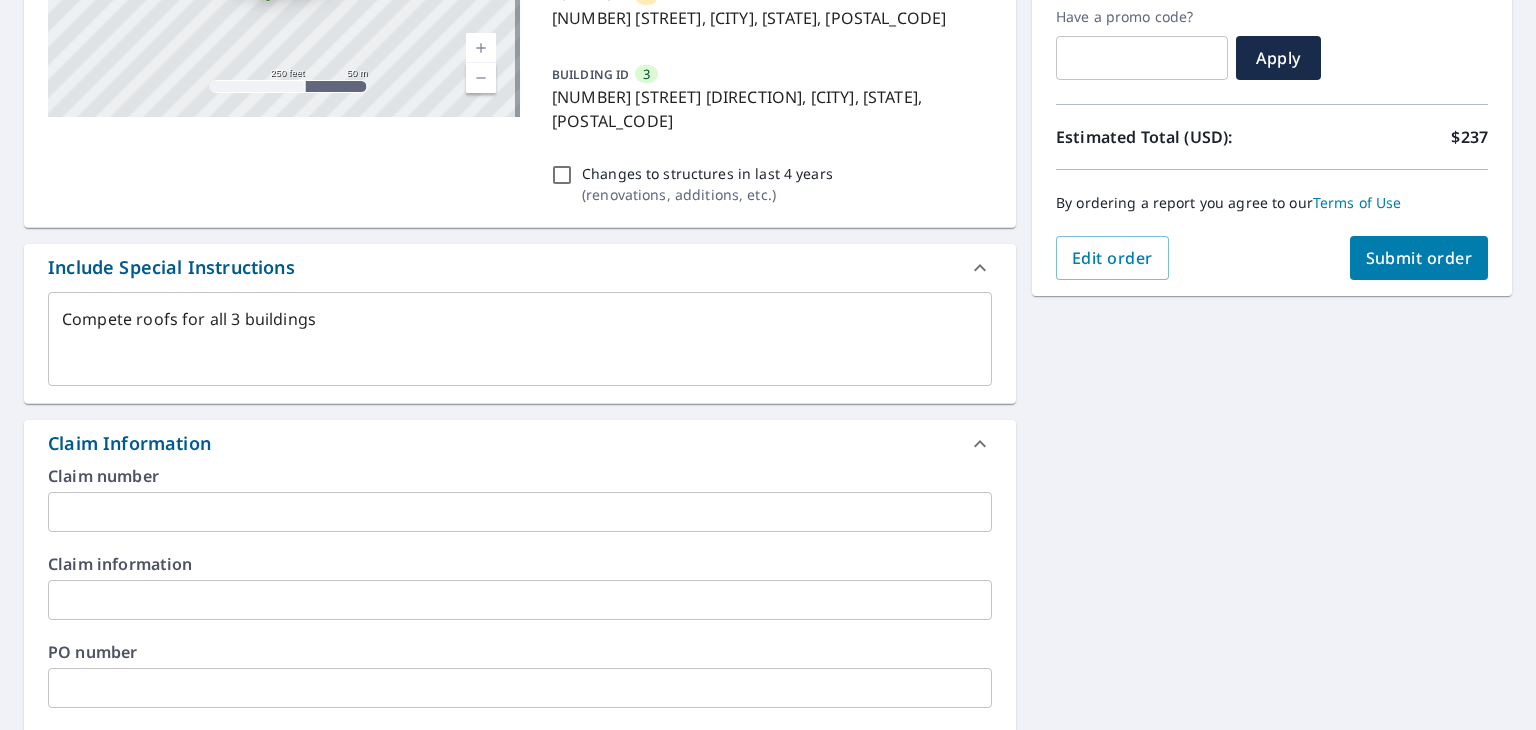 scroll, scrollTop: 600, scrollLeft: 0, axis: vertical 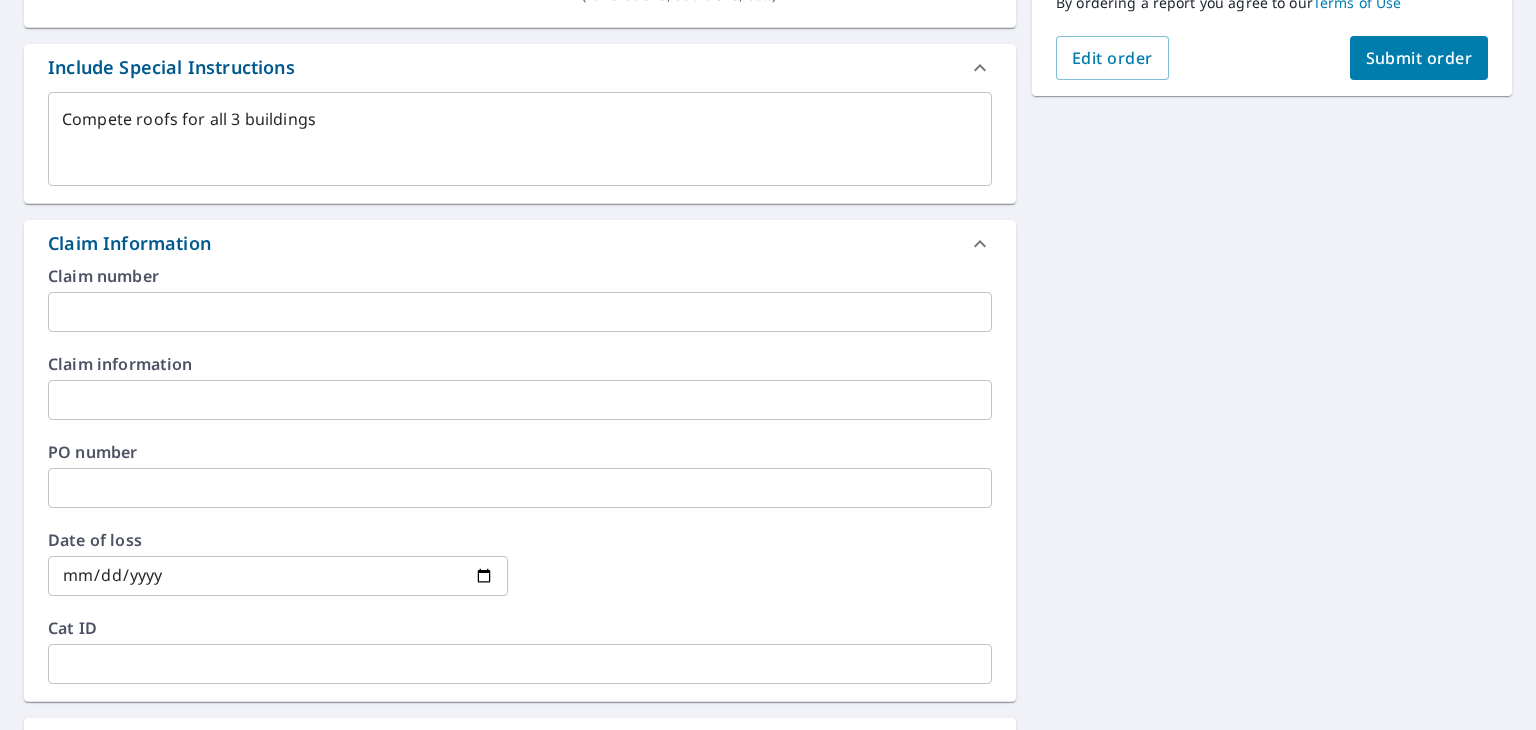click at bounding box center [520, 488] 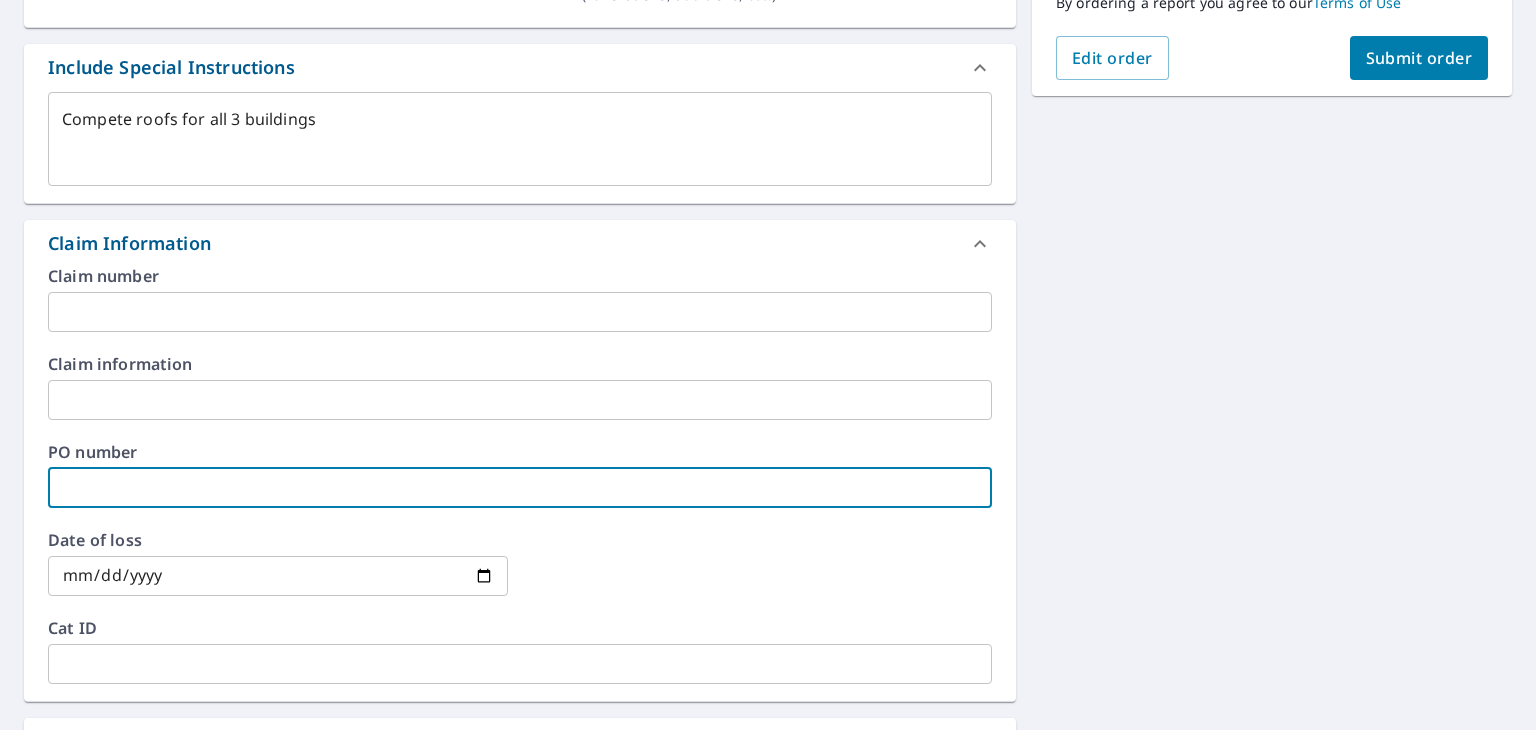 paste on "[NUMBER]" 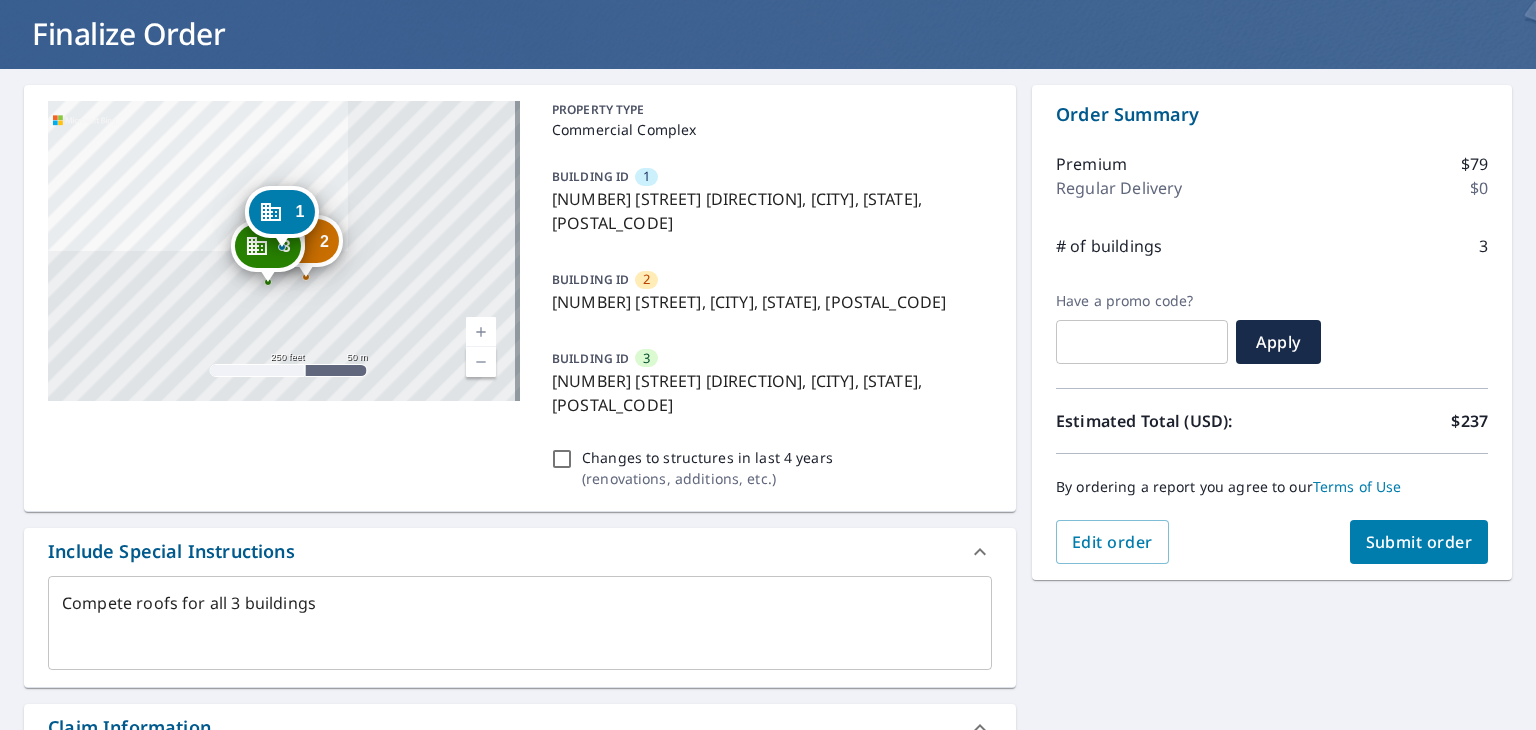 scroll, scrollTop: 200, scrollLeft: 0, axis: vertical 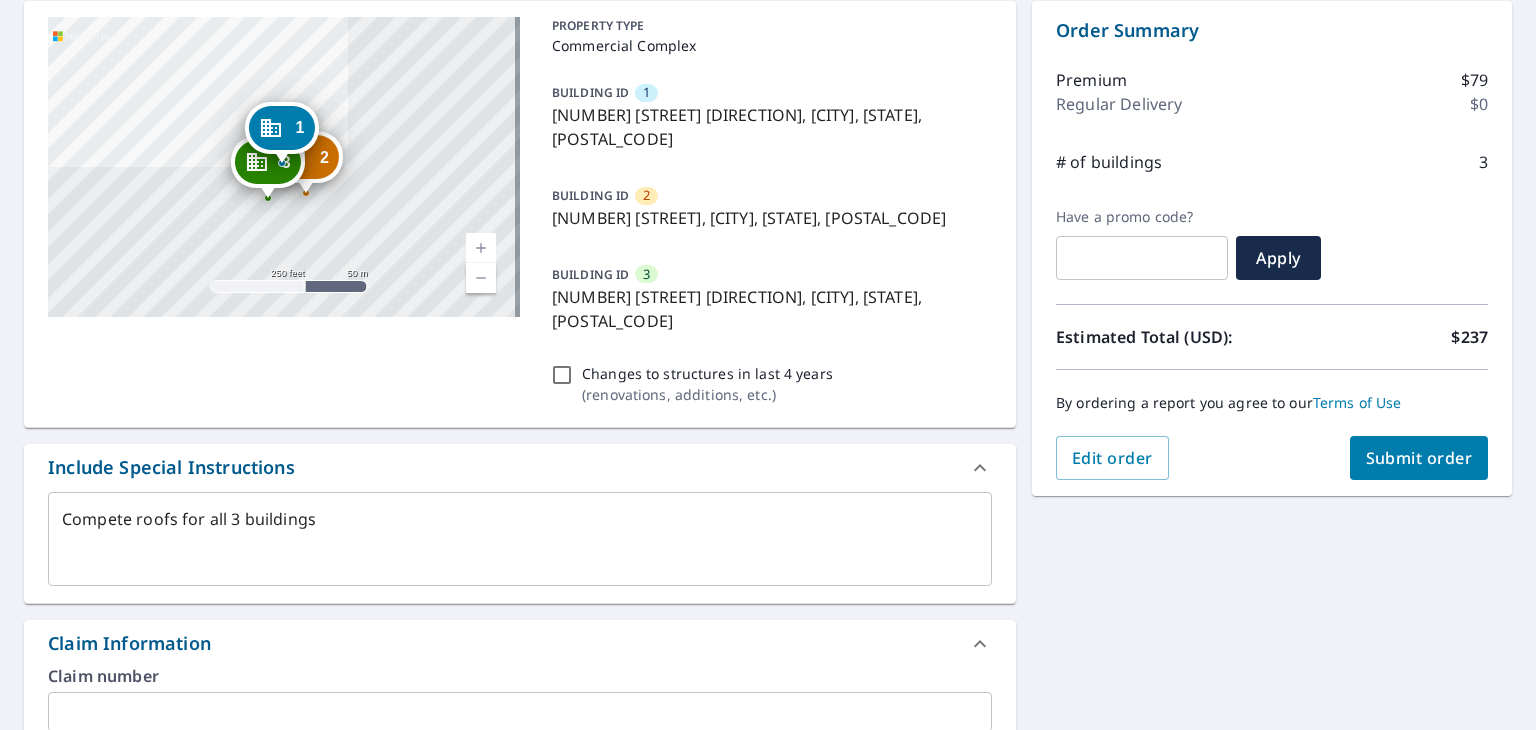 type on "[NUMBER]" 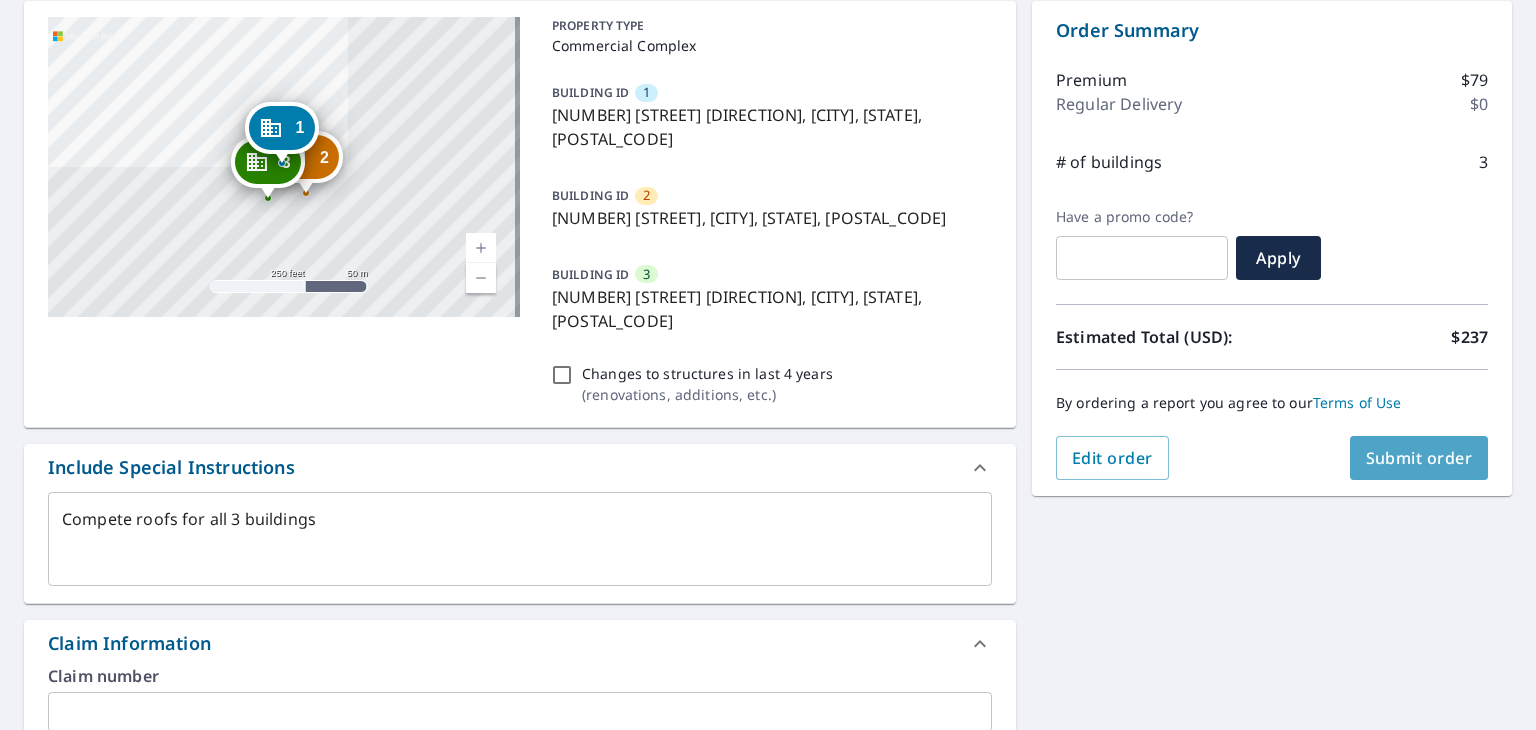click on "Submit order" at bounding box center [1419, 458] 